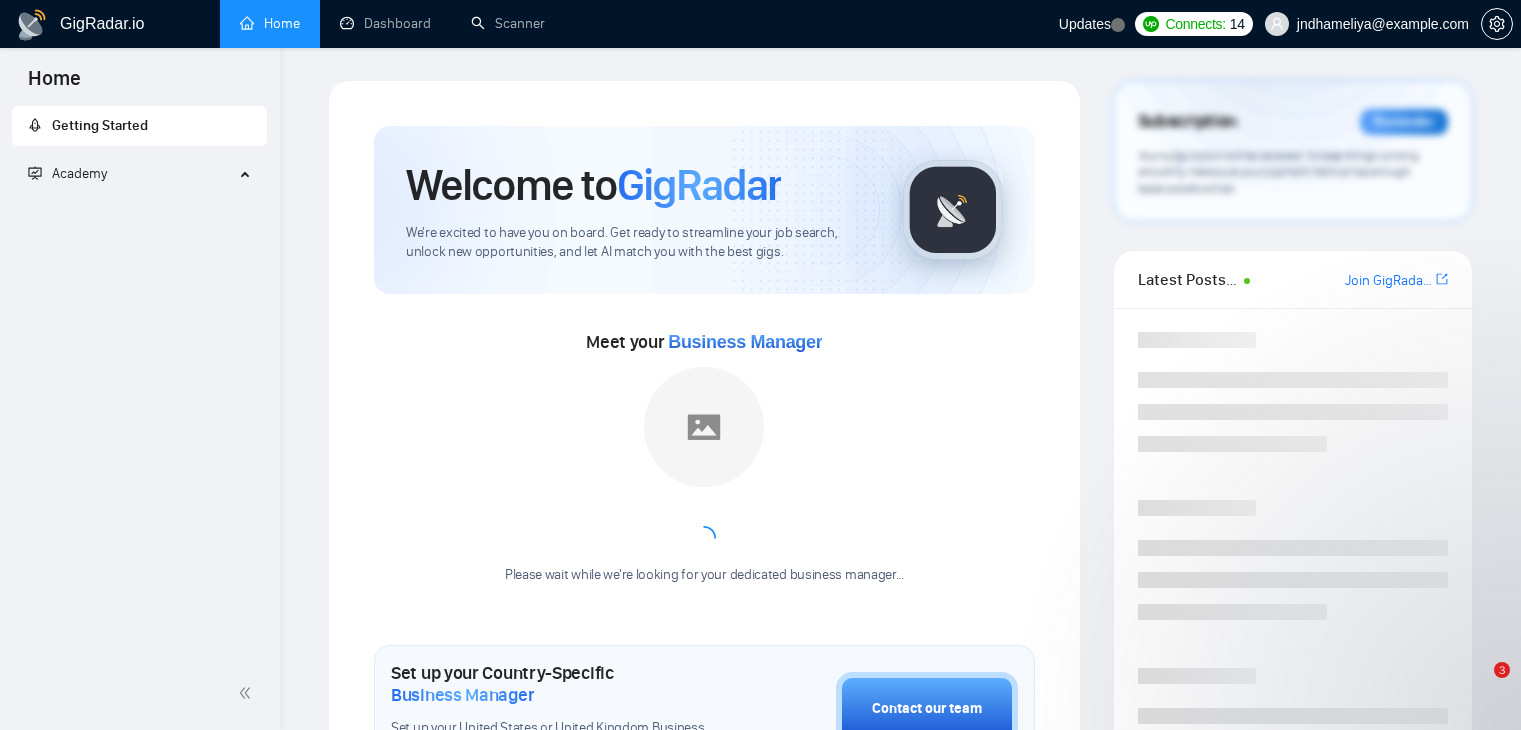 scroll, scrollTop: 0, scrollLeft: 0, axis: both 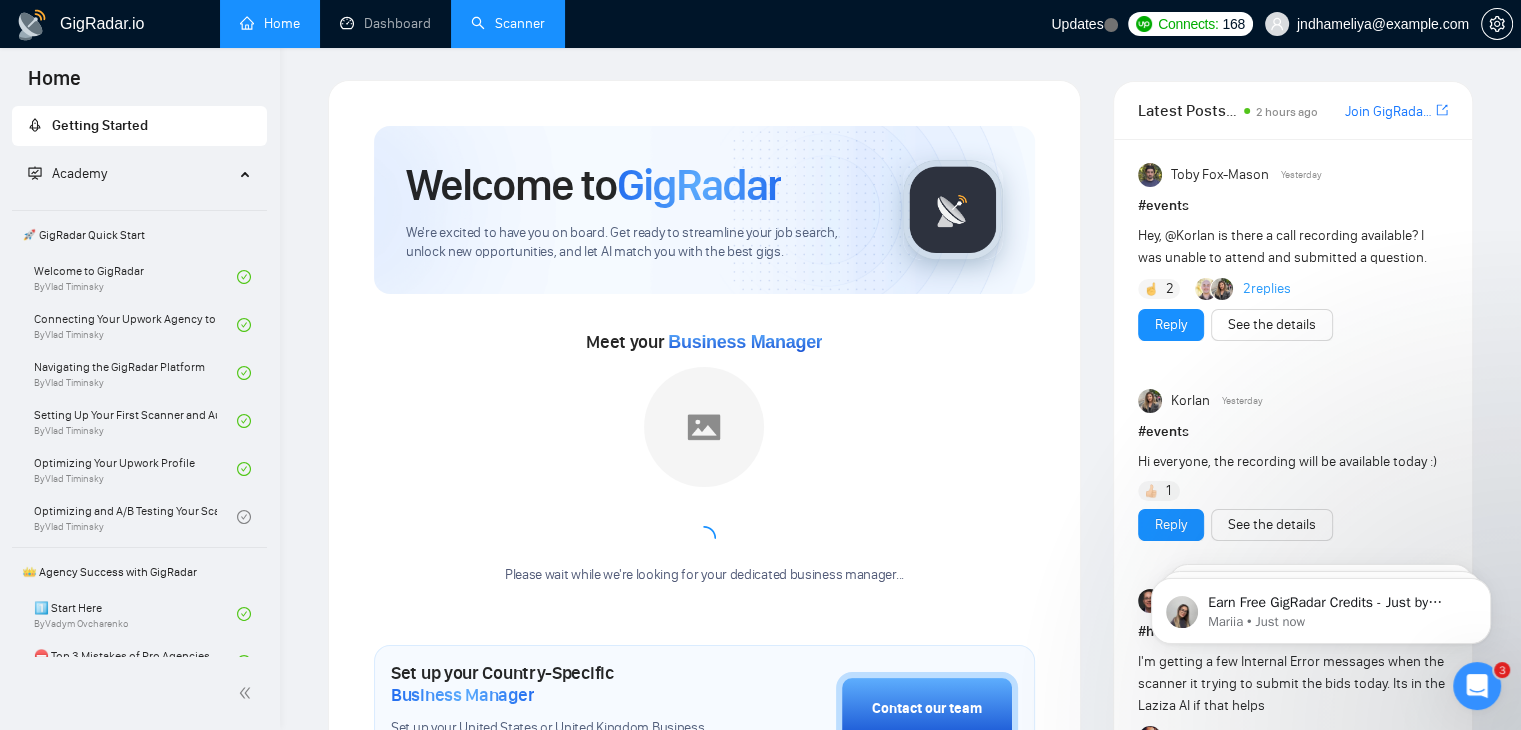 click on "Scanner" at bounding box center [508, 23] 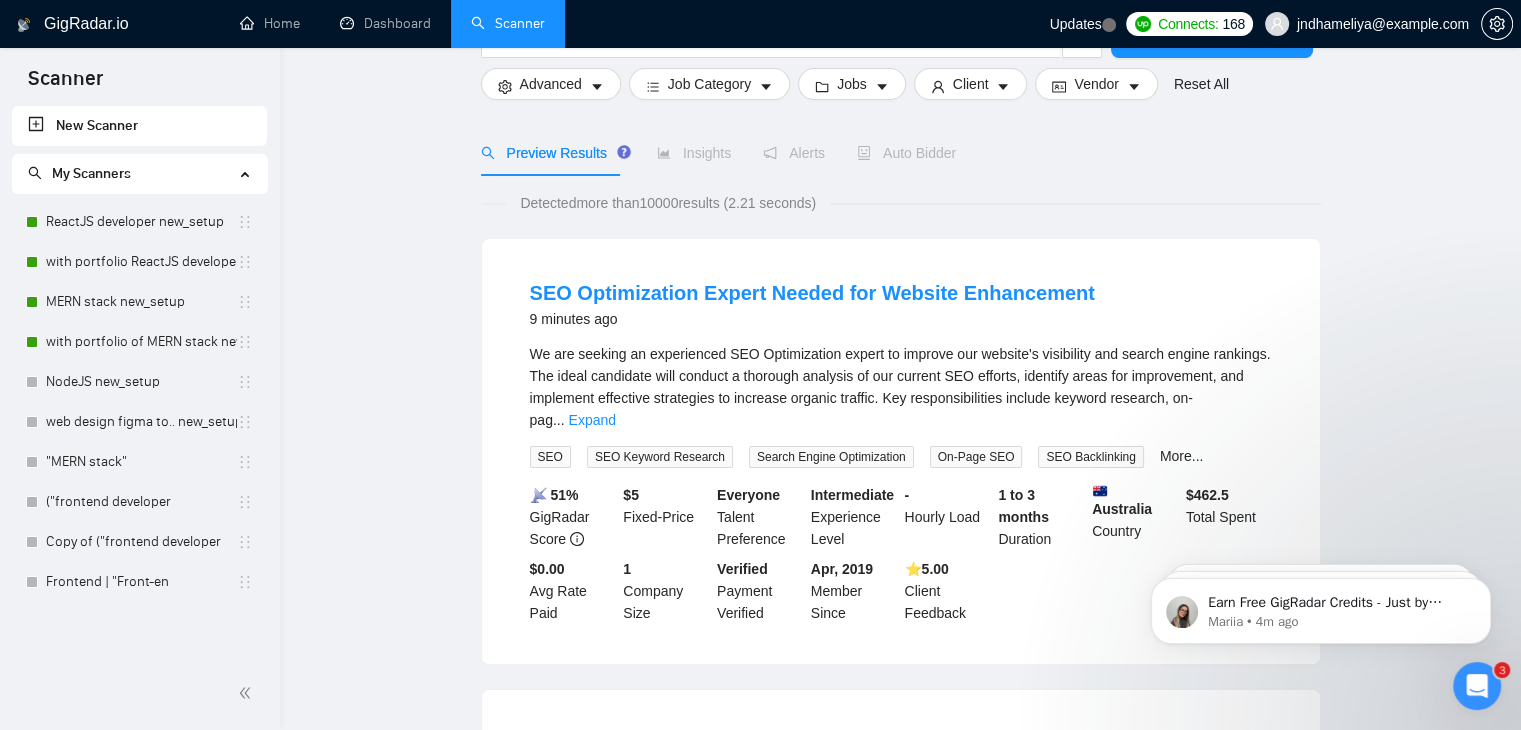 scroll, scrollTop: 0, scrollLeft: 0, axis: both 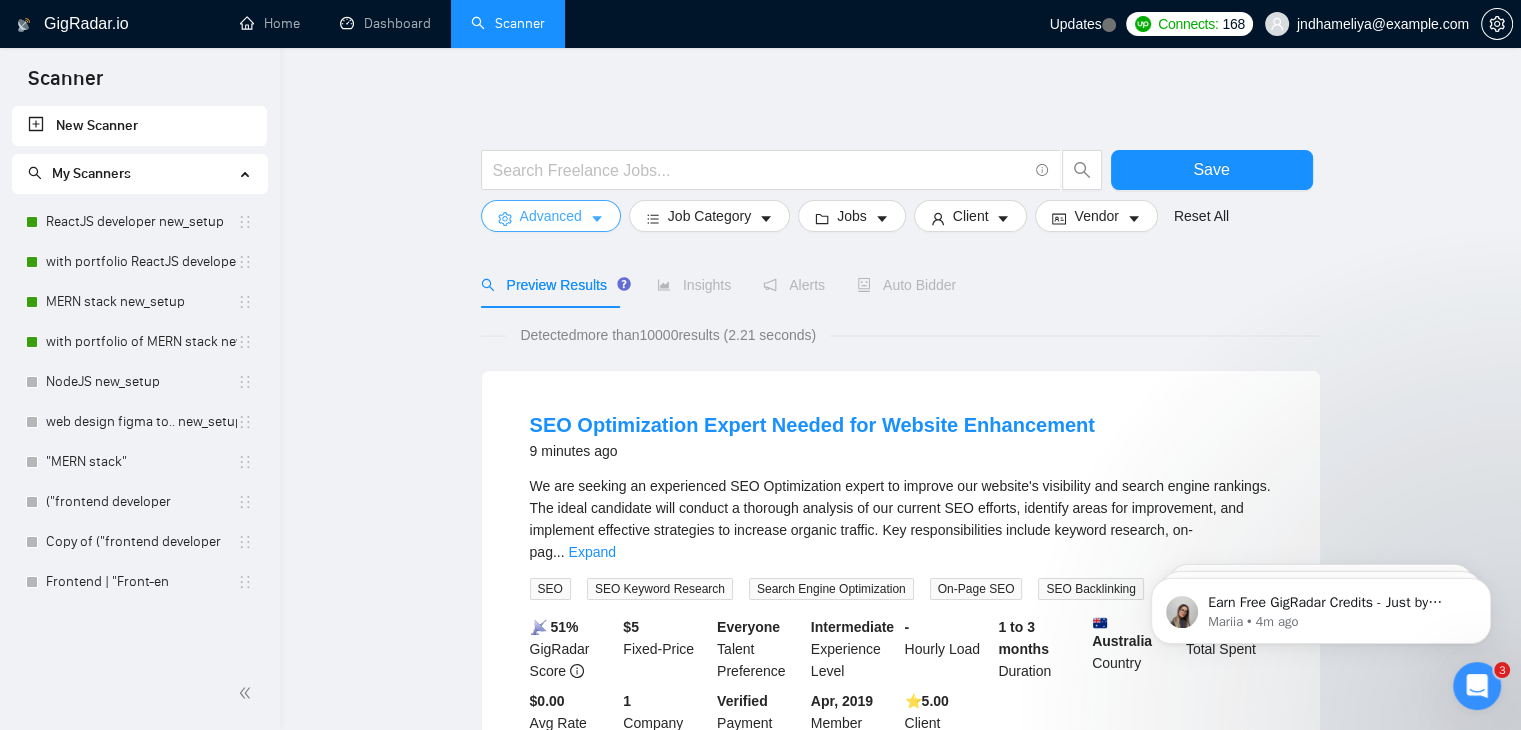 click on "Advanced" at bounding box center [551, 216] 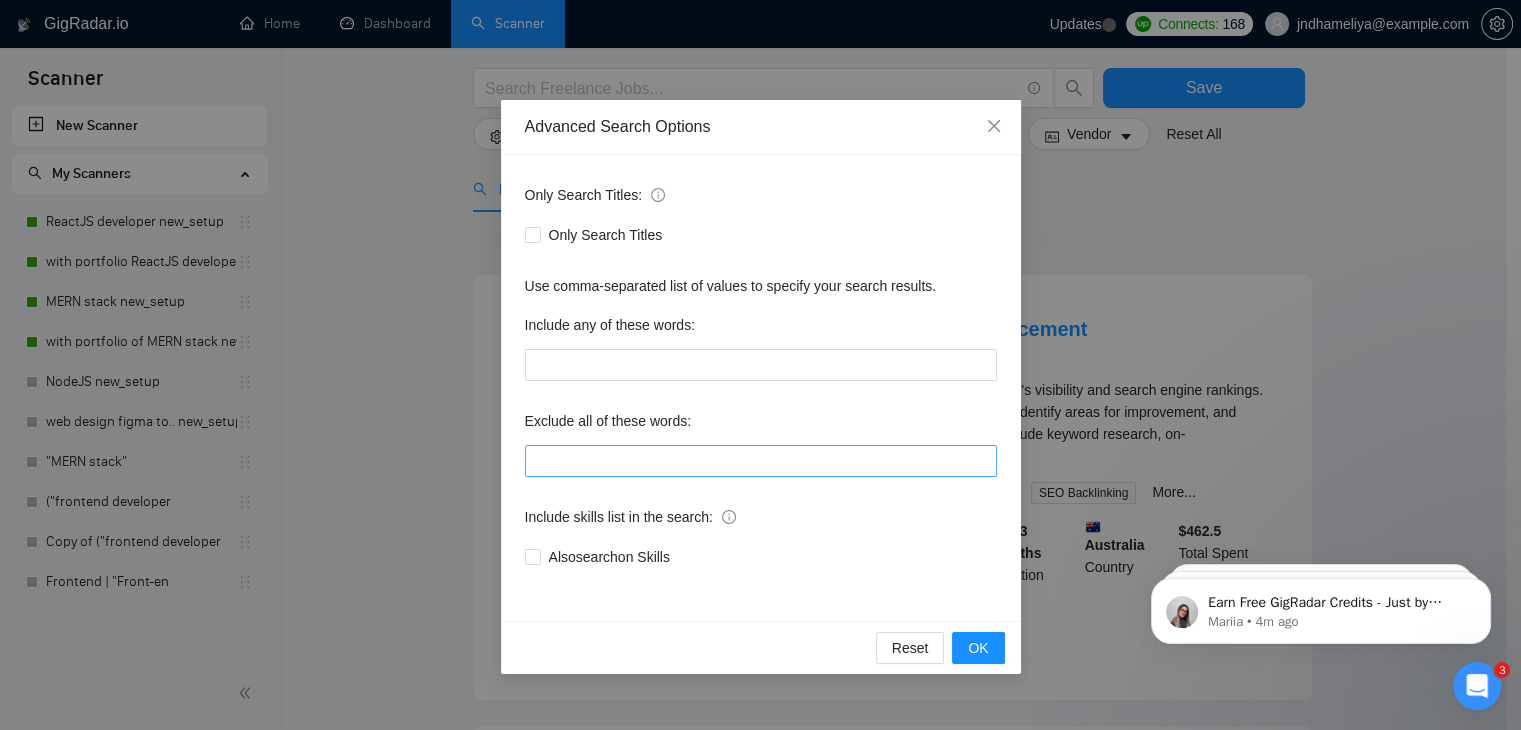 scroll, scrollTop: 92, scrollLeft: 0, axis: vertical 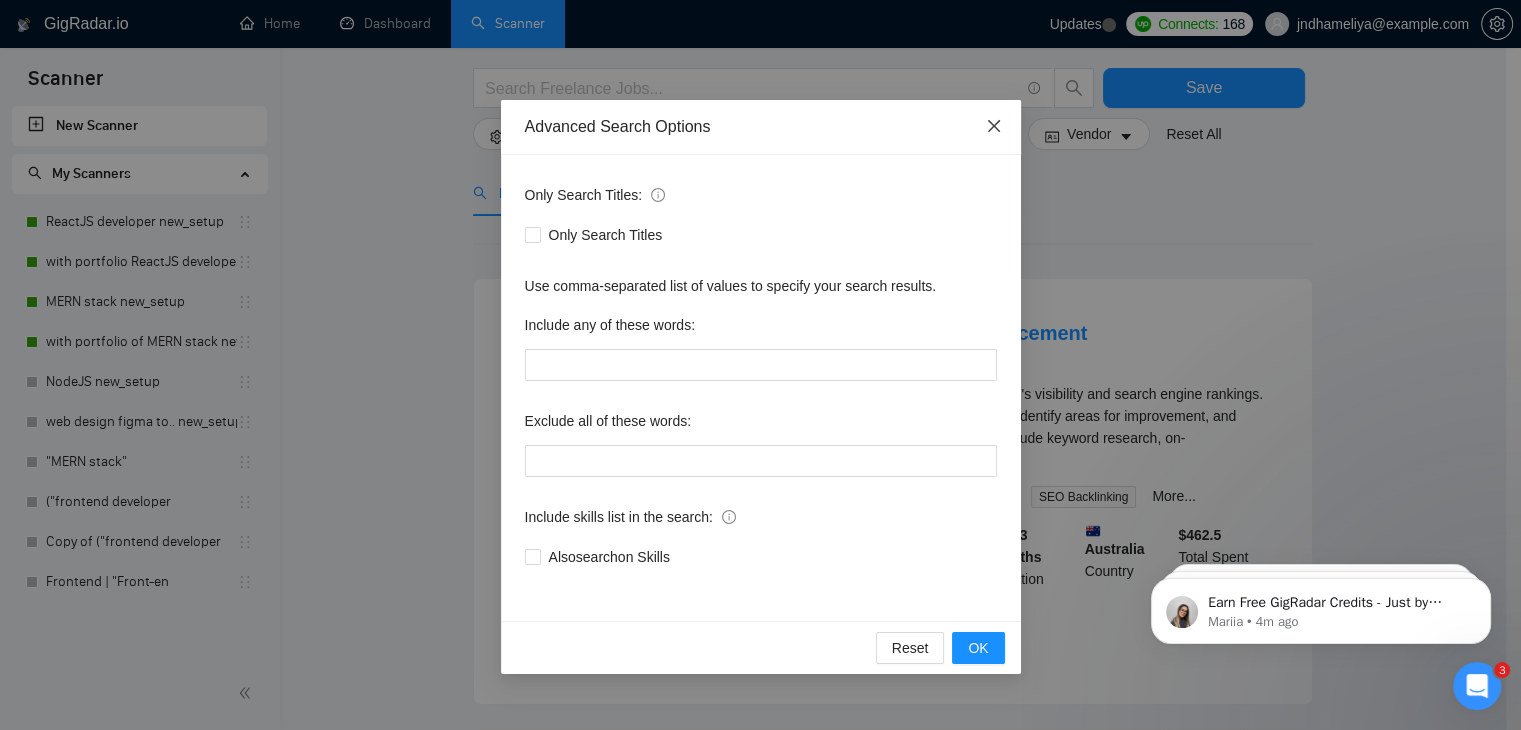 click 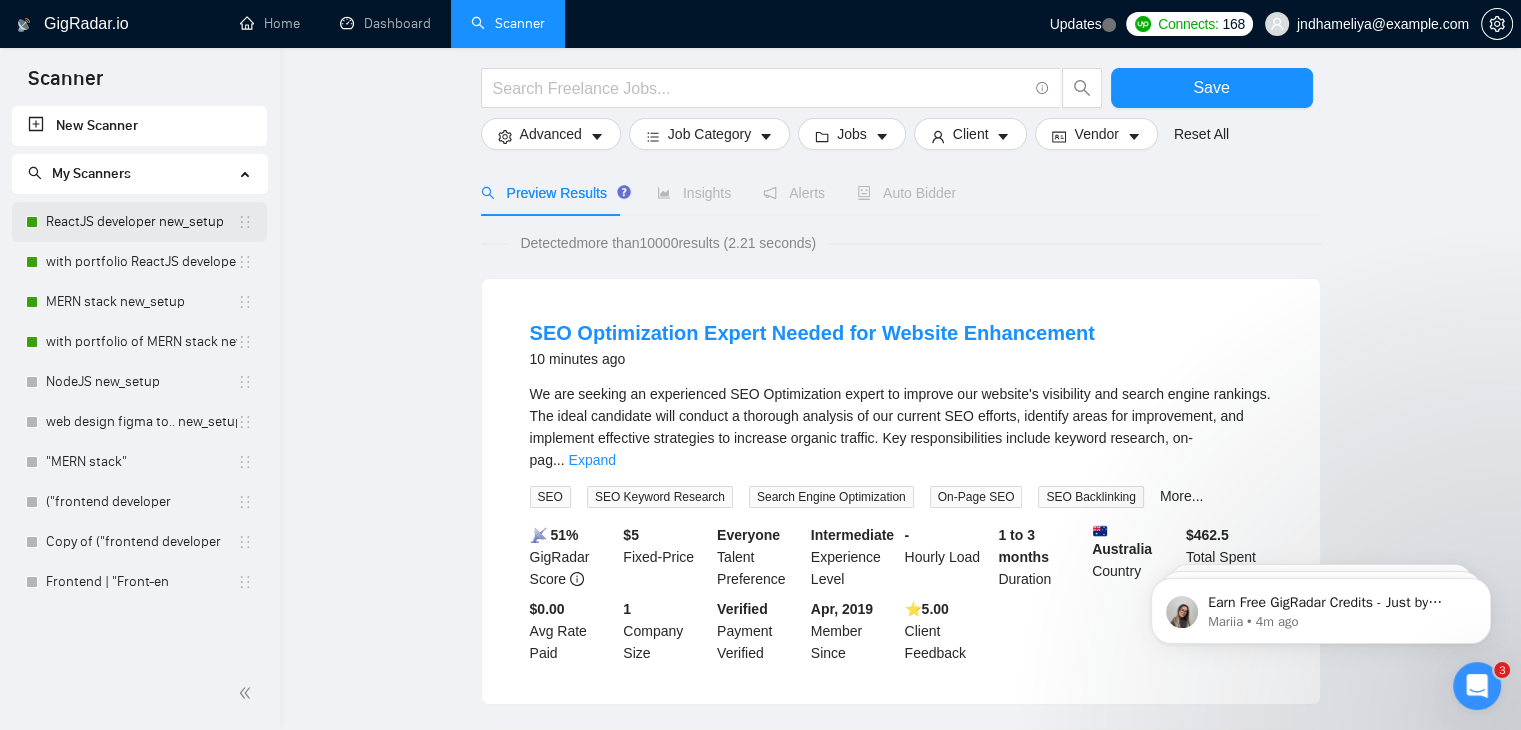 click on "ReactJS developer new_setup" at bounding box center [141, 222] 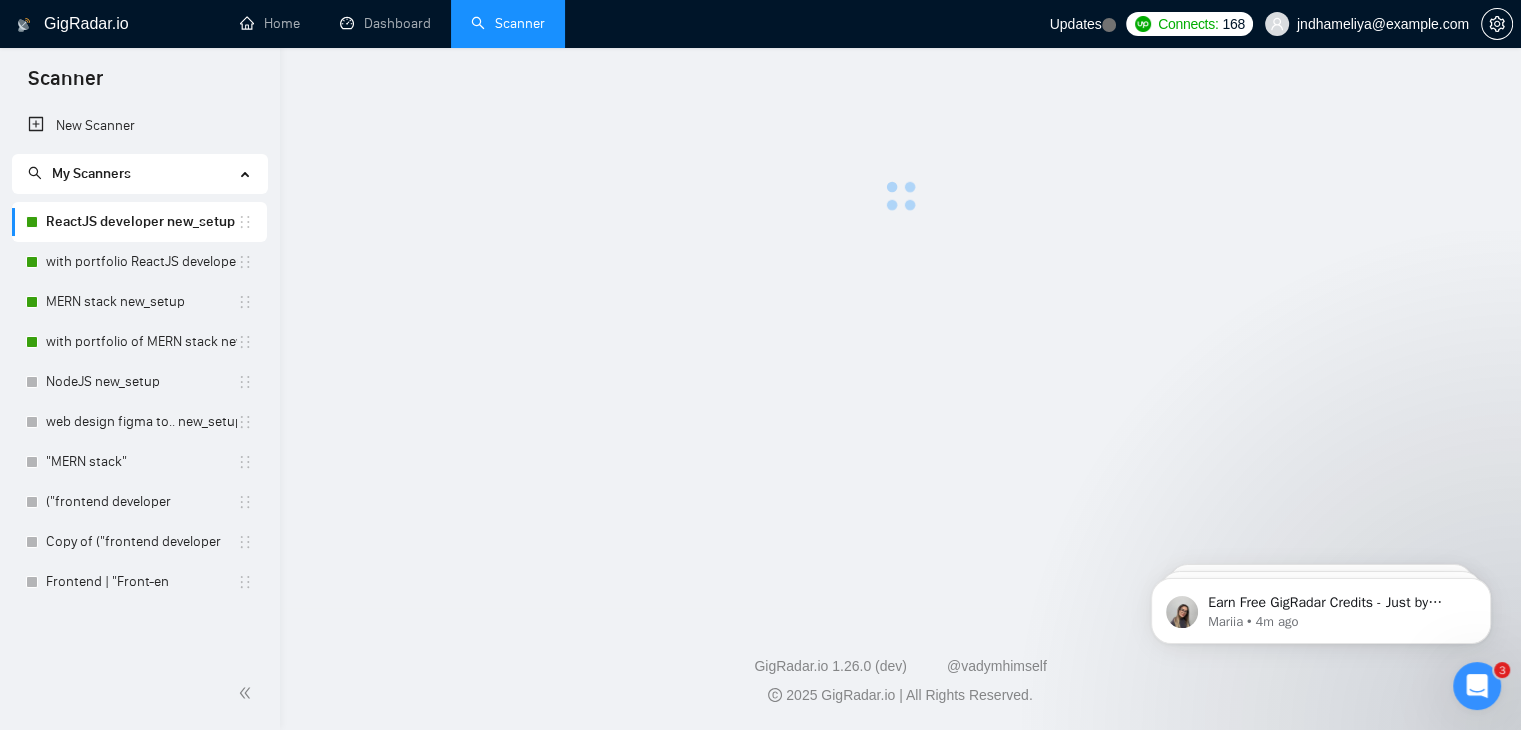 scroll, scrollTop: 0, scrollLeft: 0, axis: both 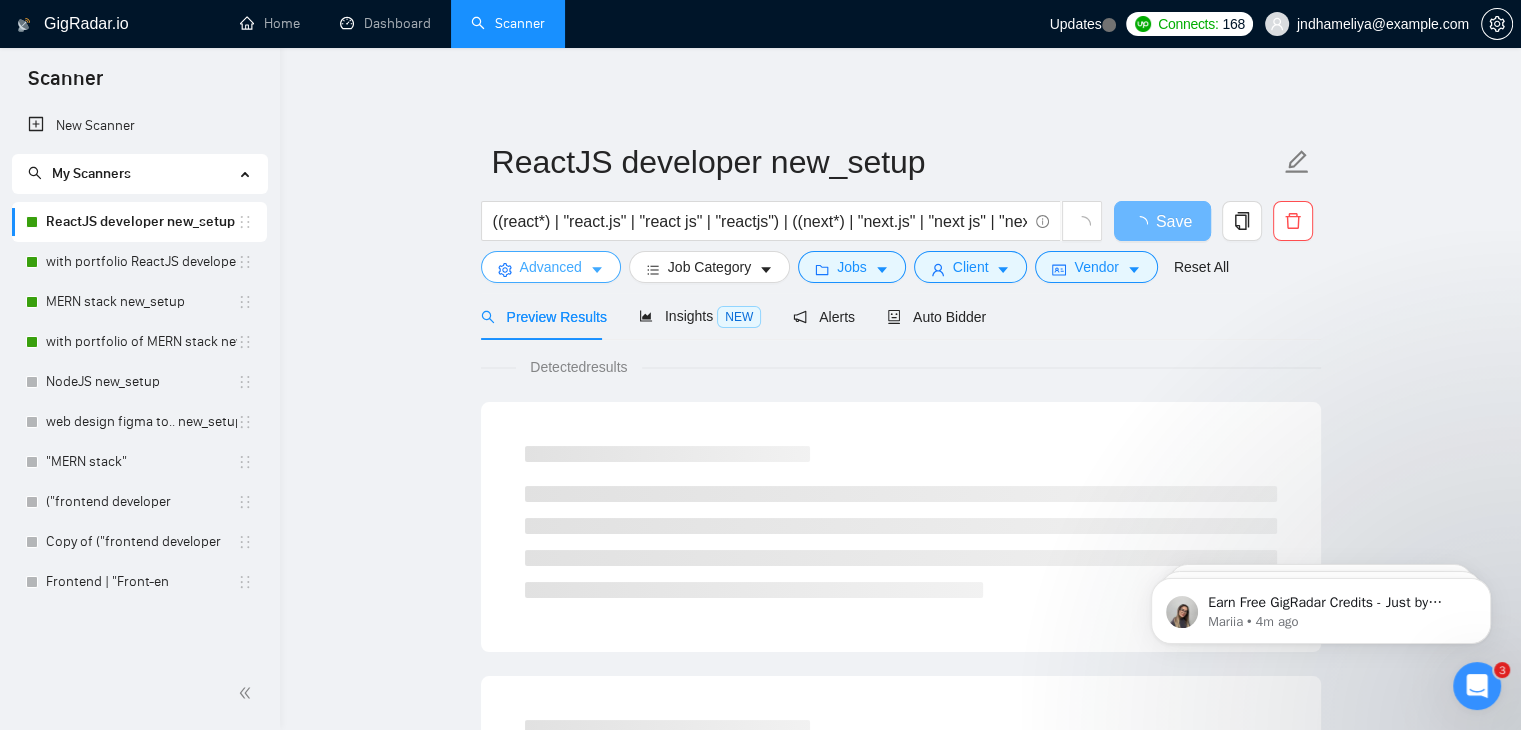 click on "Advanced" at bounding box center [551, 267] 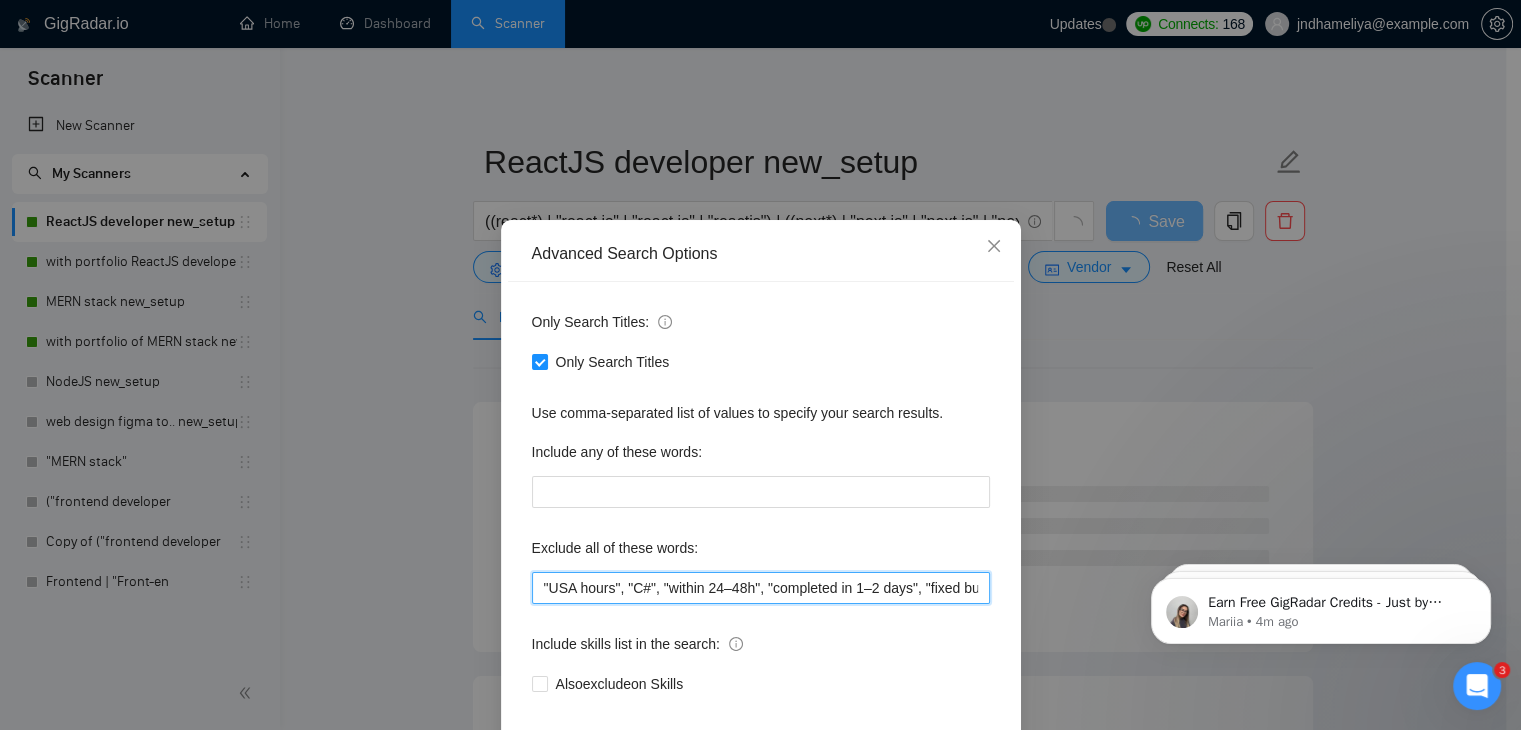 click on ""USA hours", "C#", "within 24–48h", "completed in 1–2 days", "fixed budget", "Fixed Price", "small task", "low budget", "No-Code", "quick fix", "low-code", "non-profit", "Java Spring Boot", ".NET", "WordPress", "shopify", "python", "Vue*", "php", "laravel", "Flutterflow", "flutter" "React-native","React native", " App developer", "Web3", "Web 3", "QA", "rust", "Angular*", "PST", "CST", "UTC" , "Pacific time", zone", "Spanish", "10+ years", "8+ years ", " 6$/h", " 5$/h", " 4$/h", " 3$/h", " 2$/h"" at bounding box center (761, 588) 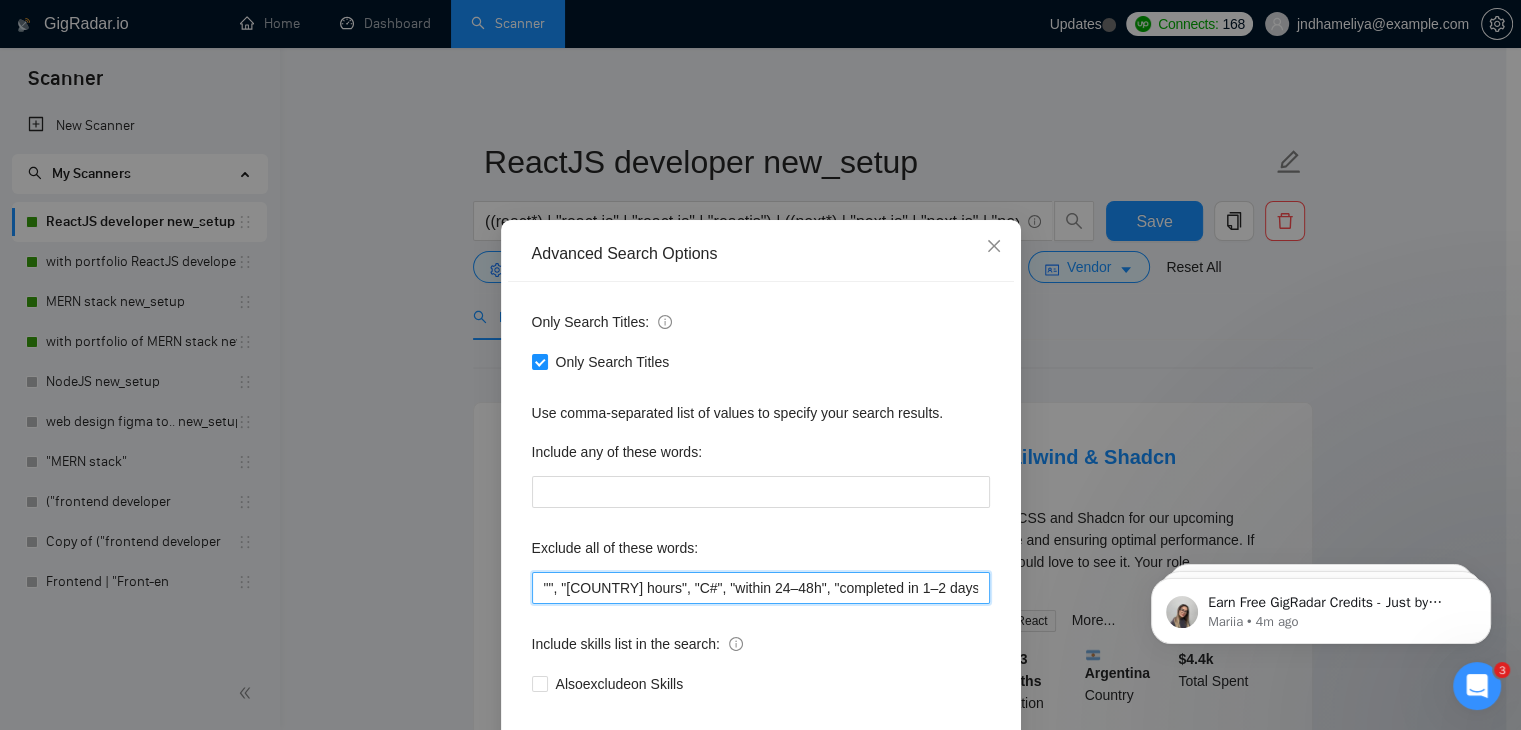 paste on "UI/UX Designer" 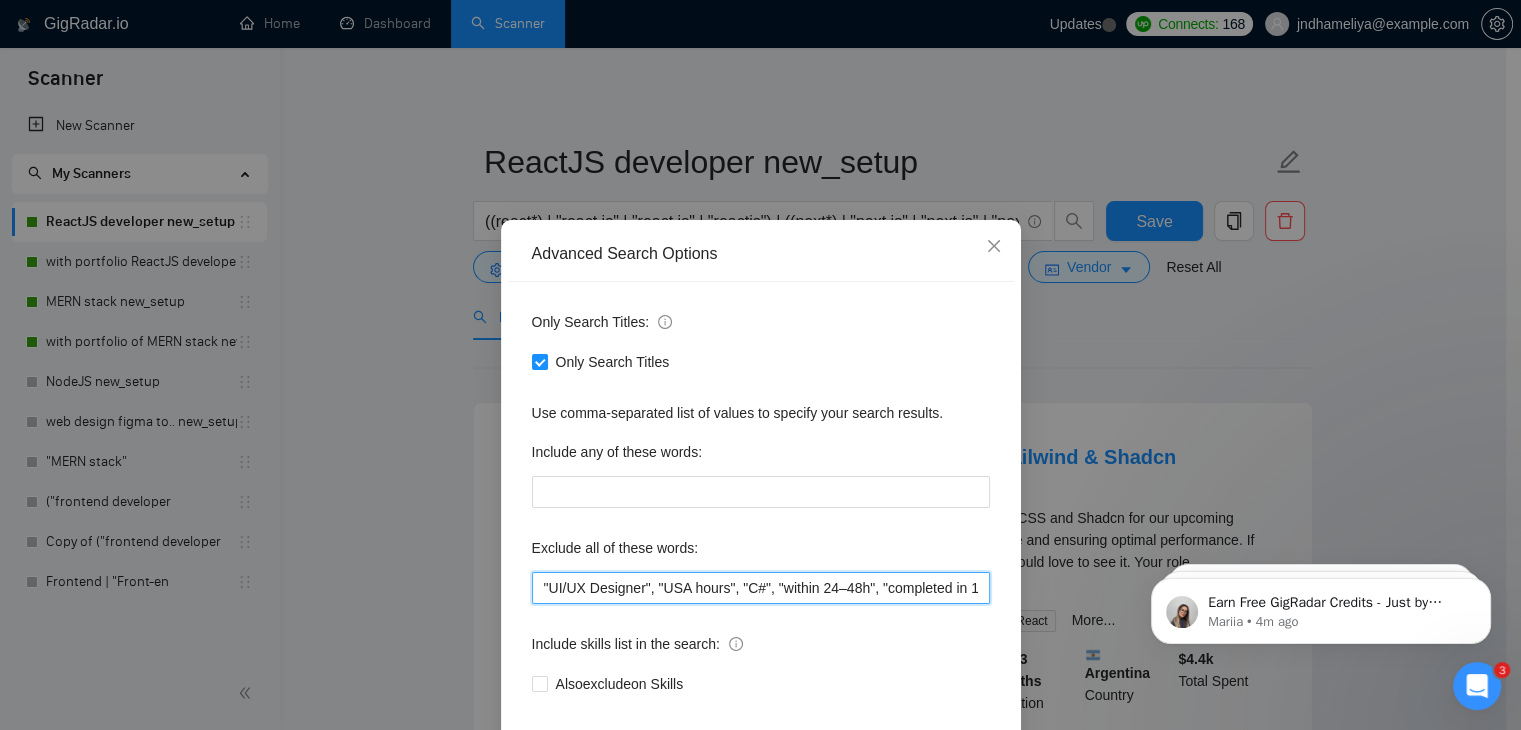 scroll, scrollTop: 102, scrollLeft: 0, axis: vertical 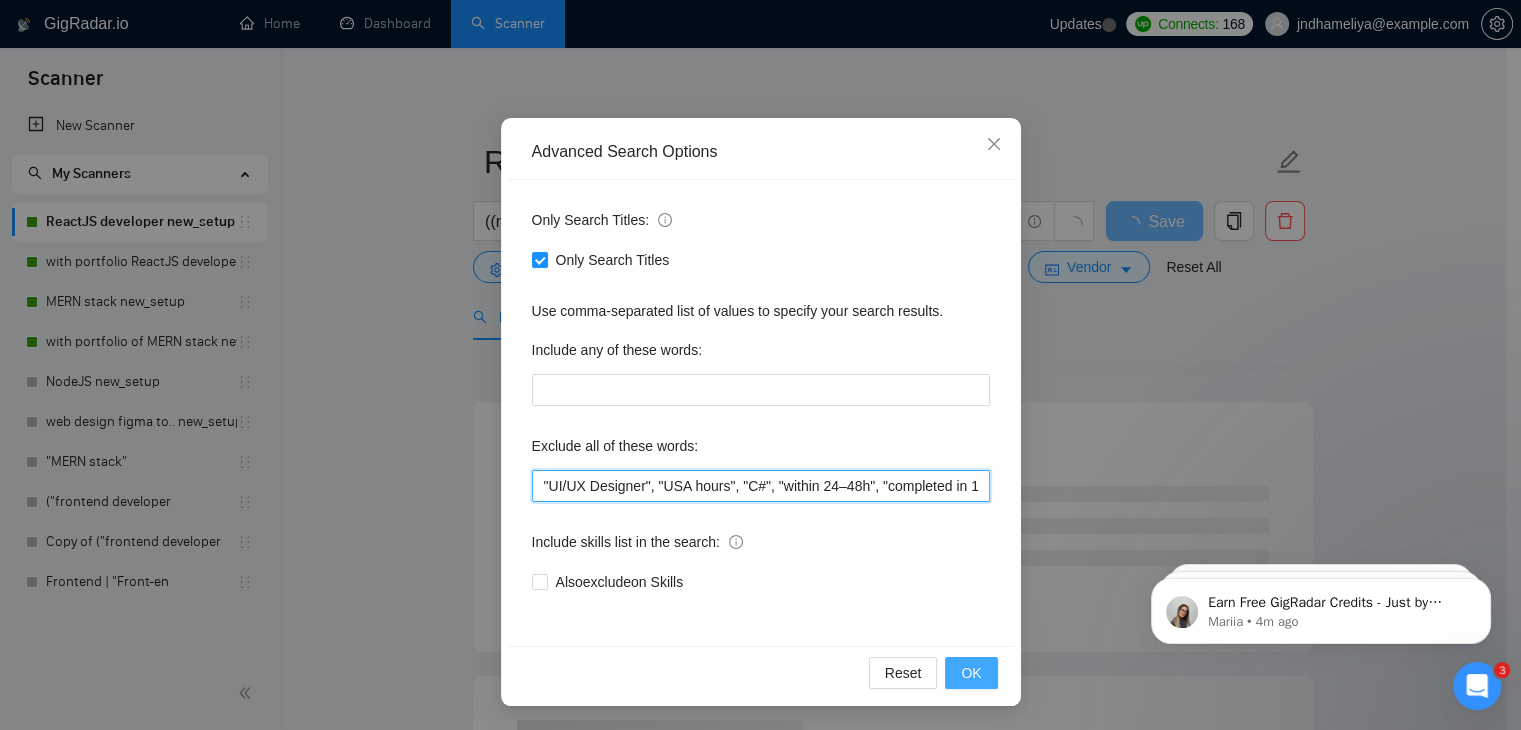 type on ""UI/UX Designer", "USA hours", "C#", "within 24–48h", "completed in 1–2 days", "fixed budget", "Fixed Price", "small task", "low budget", "No-Code", "quick fix", "low-code", "non-profit", "Java Spring Boot", ".NET", "WordPress", "shopify", "python", "Vue*", "php", "laravel", "Flutterflow", "flutter" "React-native","React native", " App developer", "Web3", "Web 3", "QA", "rust", "Angular*", "PST", "CST", "UTC" , "Pacific time", zone", "Spanish", "10+ years", "8+ years ", " 6$/h", " 5$/h", " 4$/h", " 3$/h", " 2$/h"" 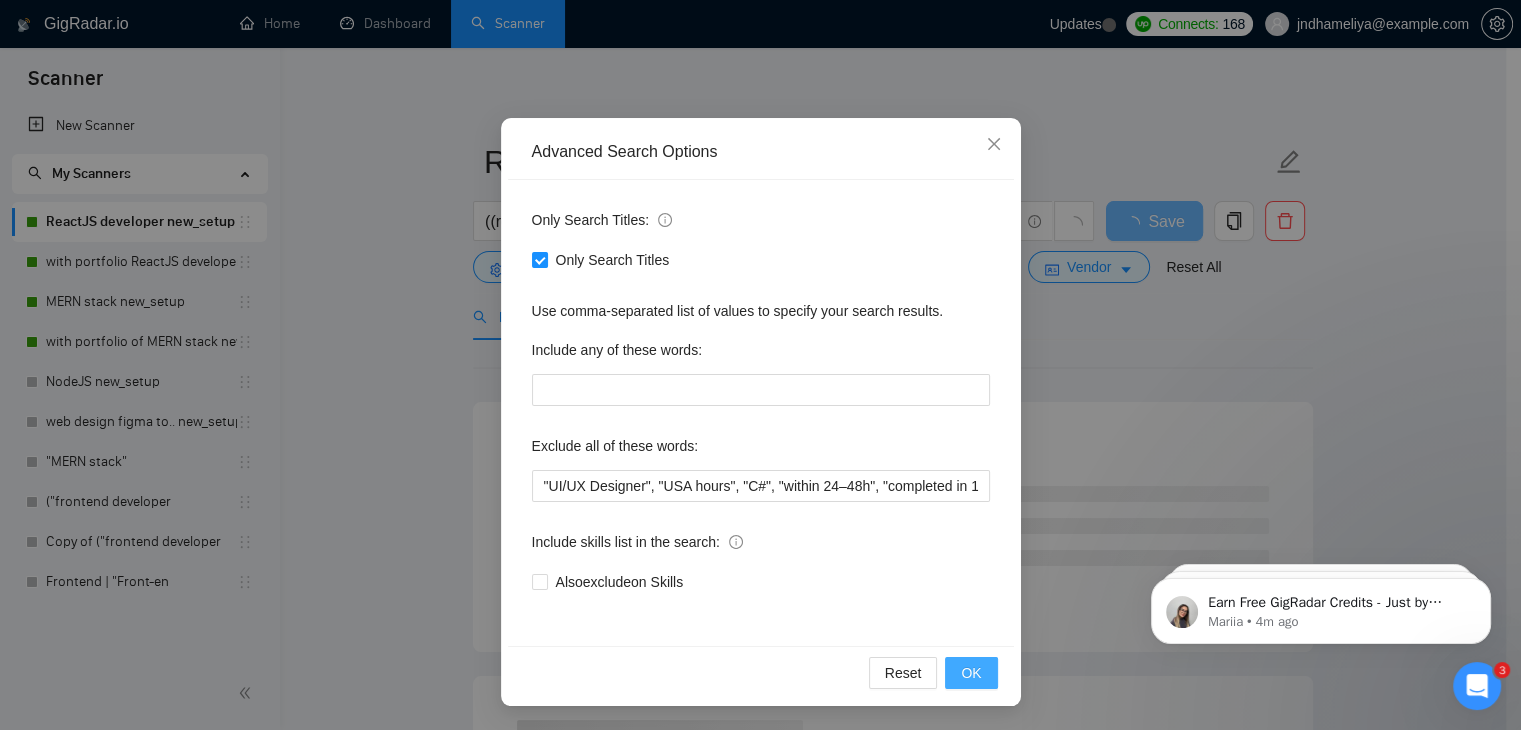 click on "OK" at bounding box center [971, 673] 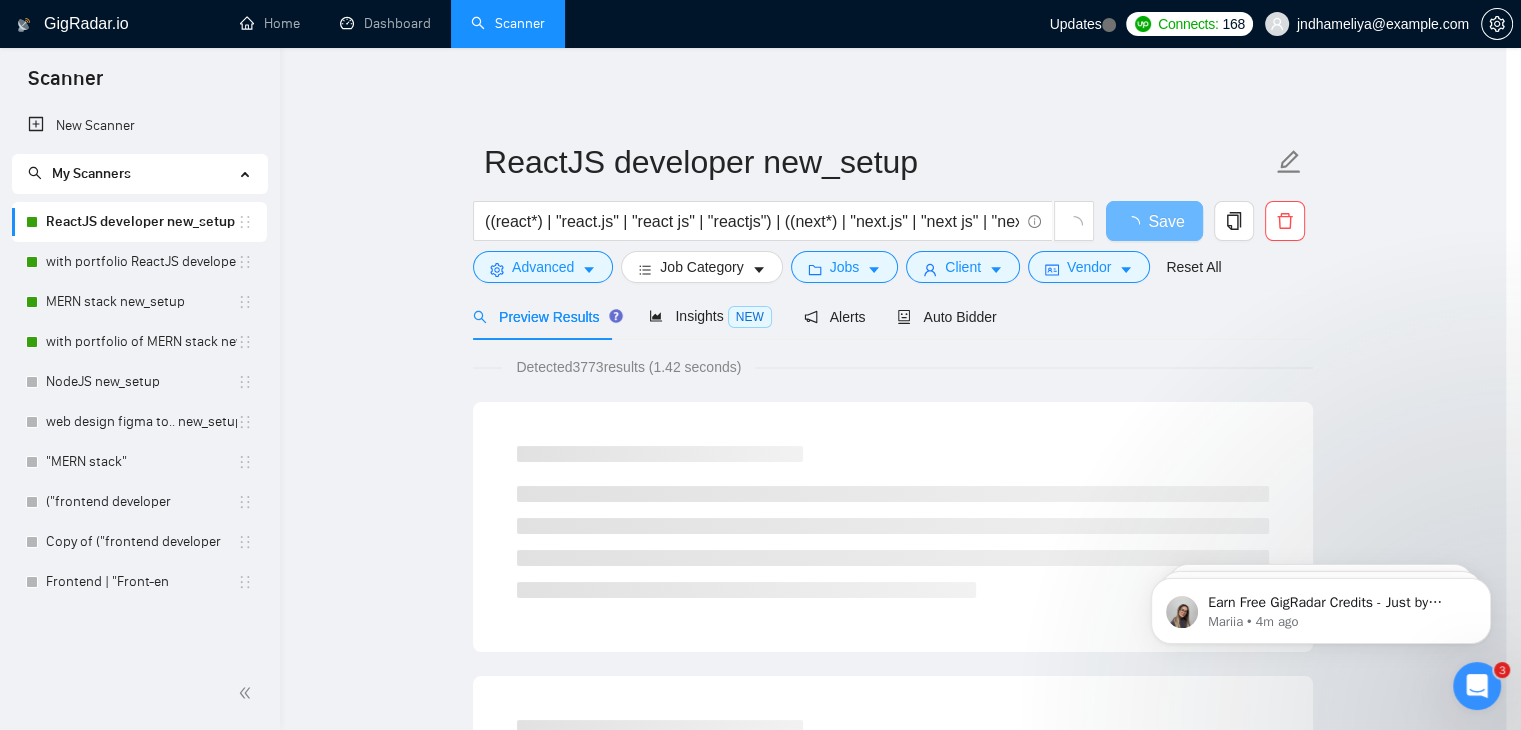 scroll, scrollTop: 2, scrollLeft: 0, axis: vertical 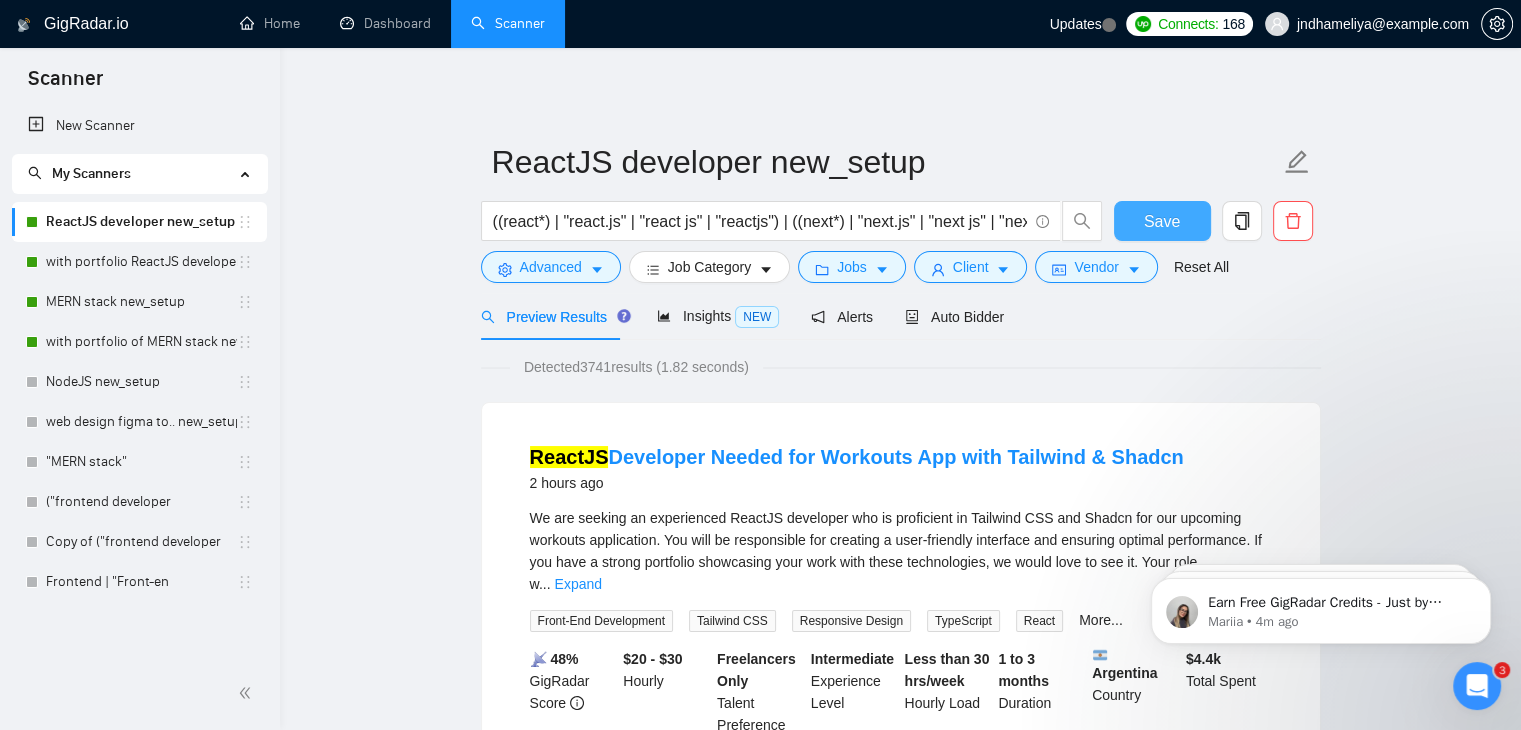 click on "Save" at bounding box center [1162, 221] 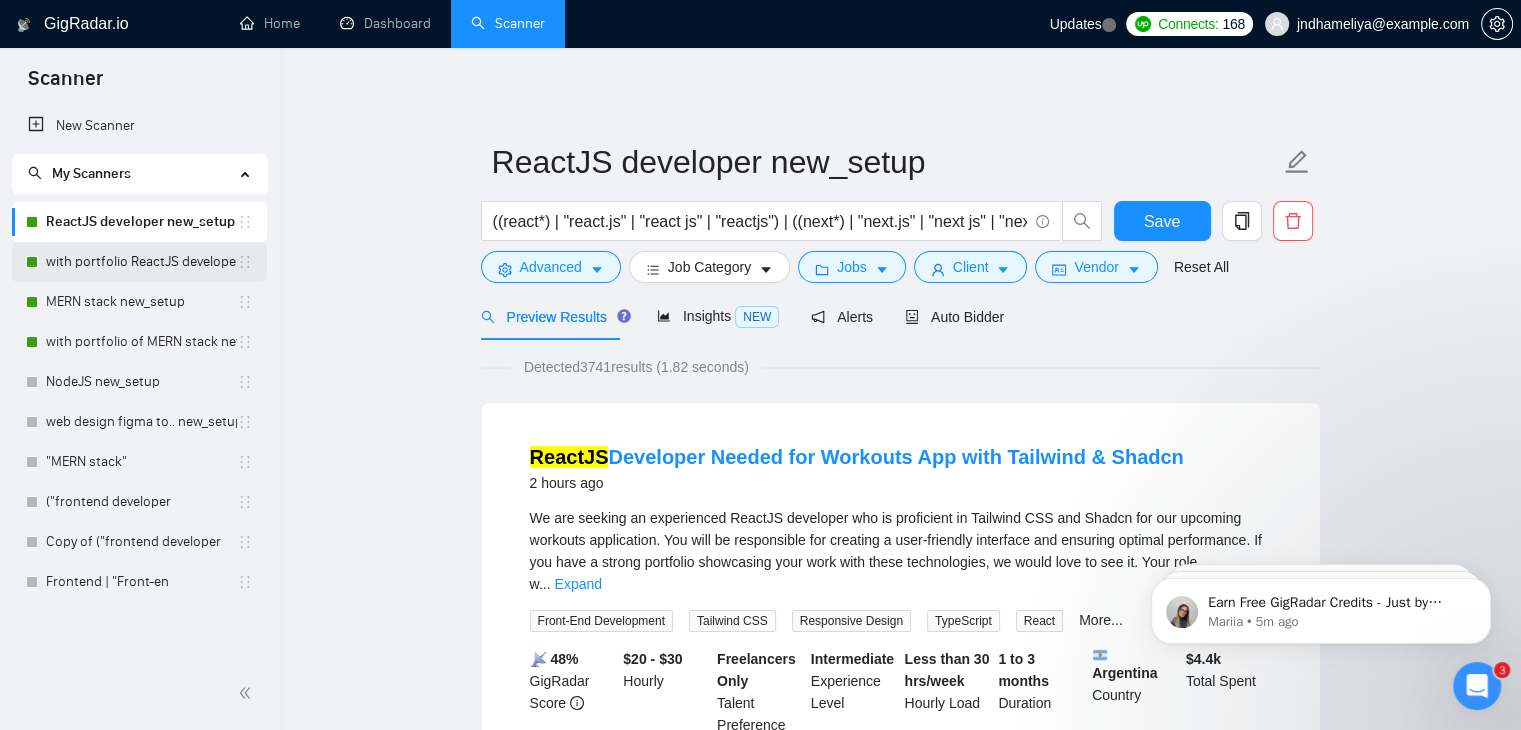 click on "with portfolio ReactJS developer new_setup" at bounding box center [141, 262] 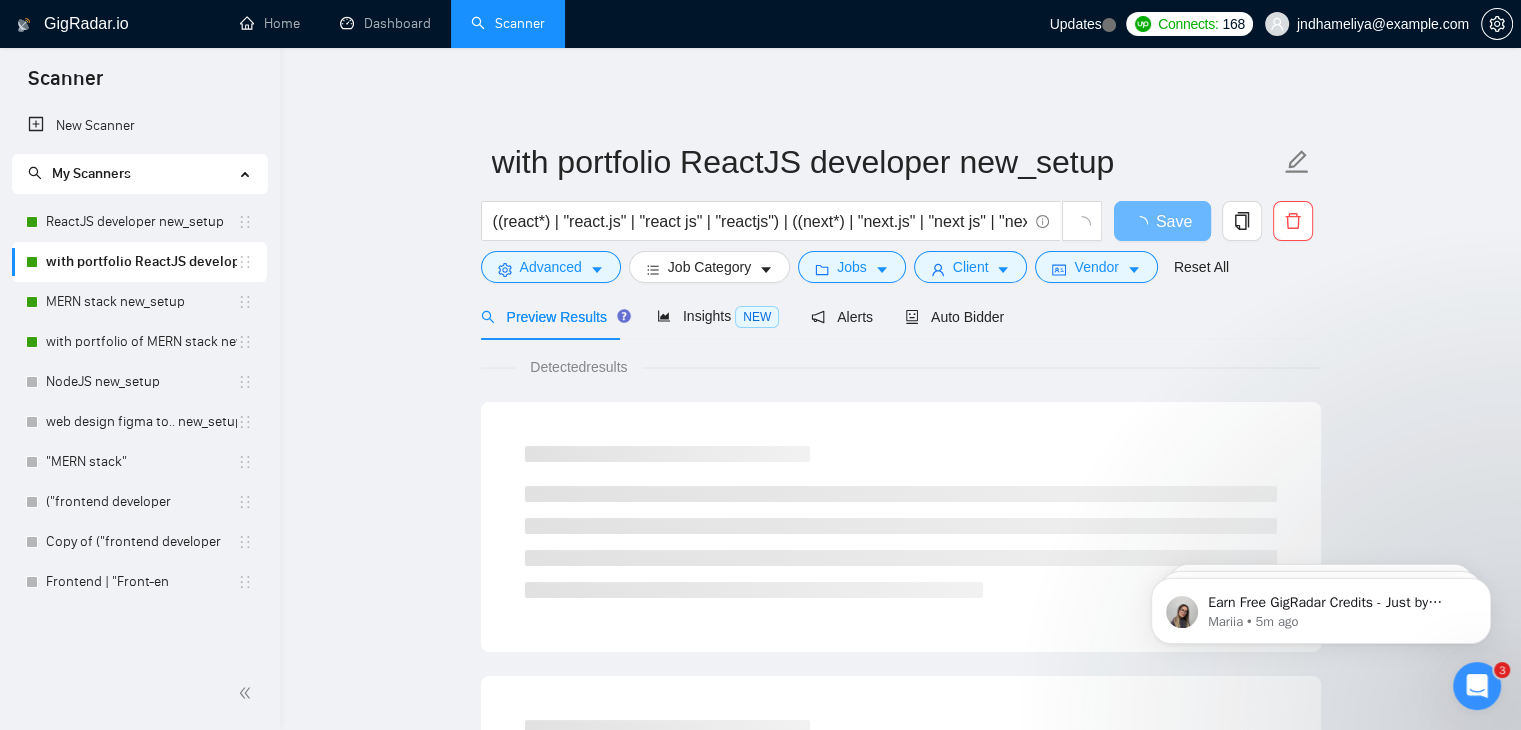 click on "((react*) | "react.js" | "react js" | "reactjs") | ((next*) | "next.js" | "next js" | "nextjs")) | ((typescript*) | "typescript" | "type script"))" at bounding box center (792, 226) 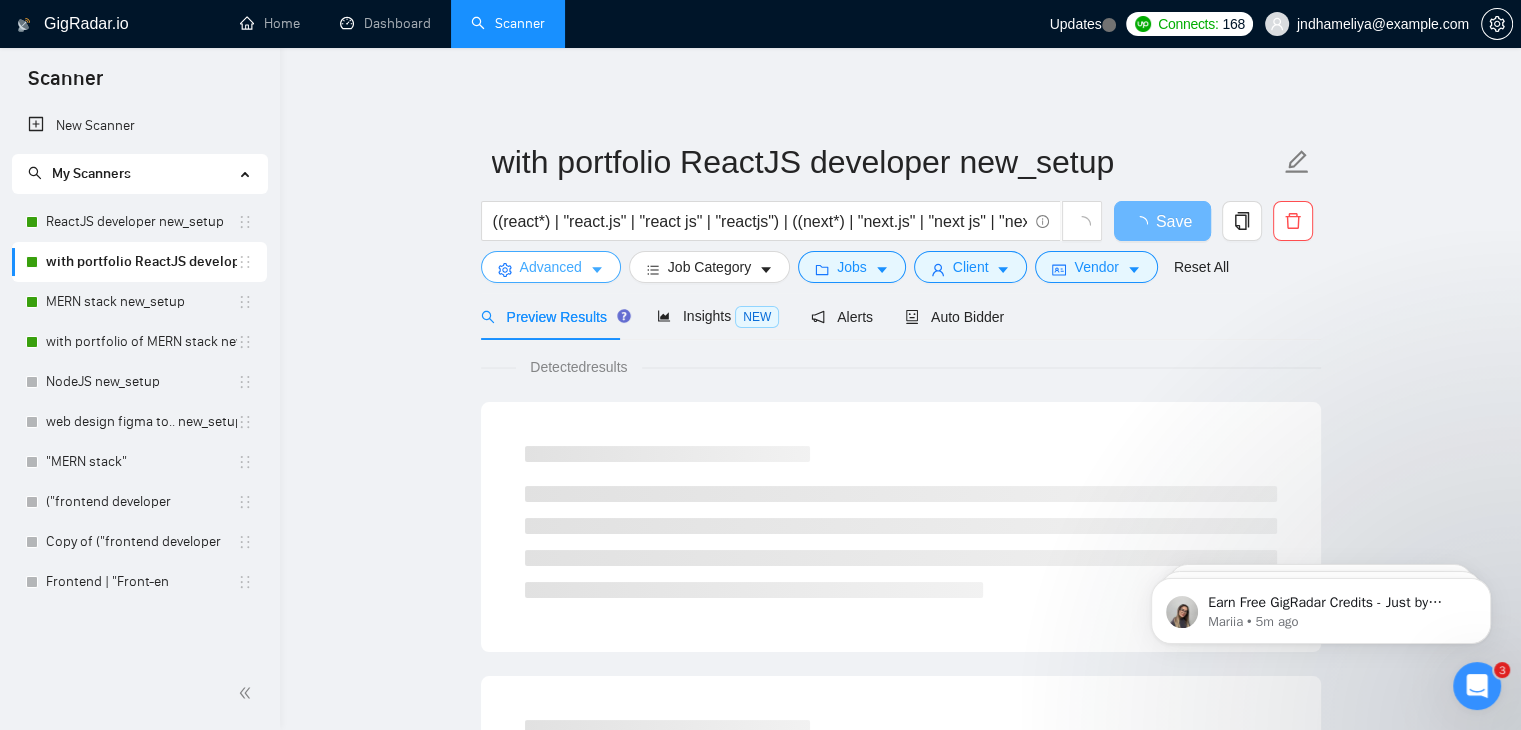 click on "Advanced" at bounding box center (551, 267) 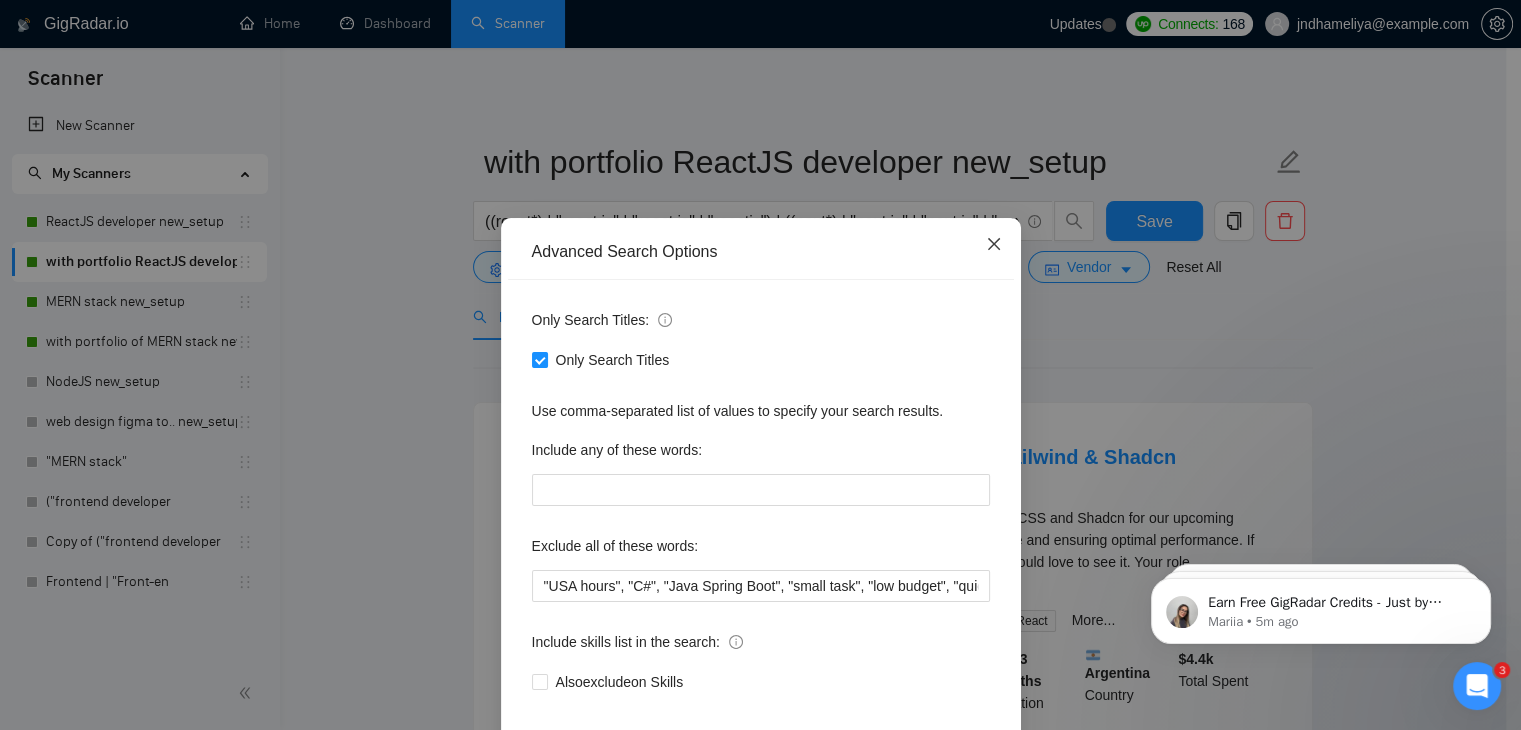 click 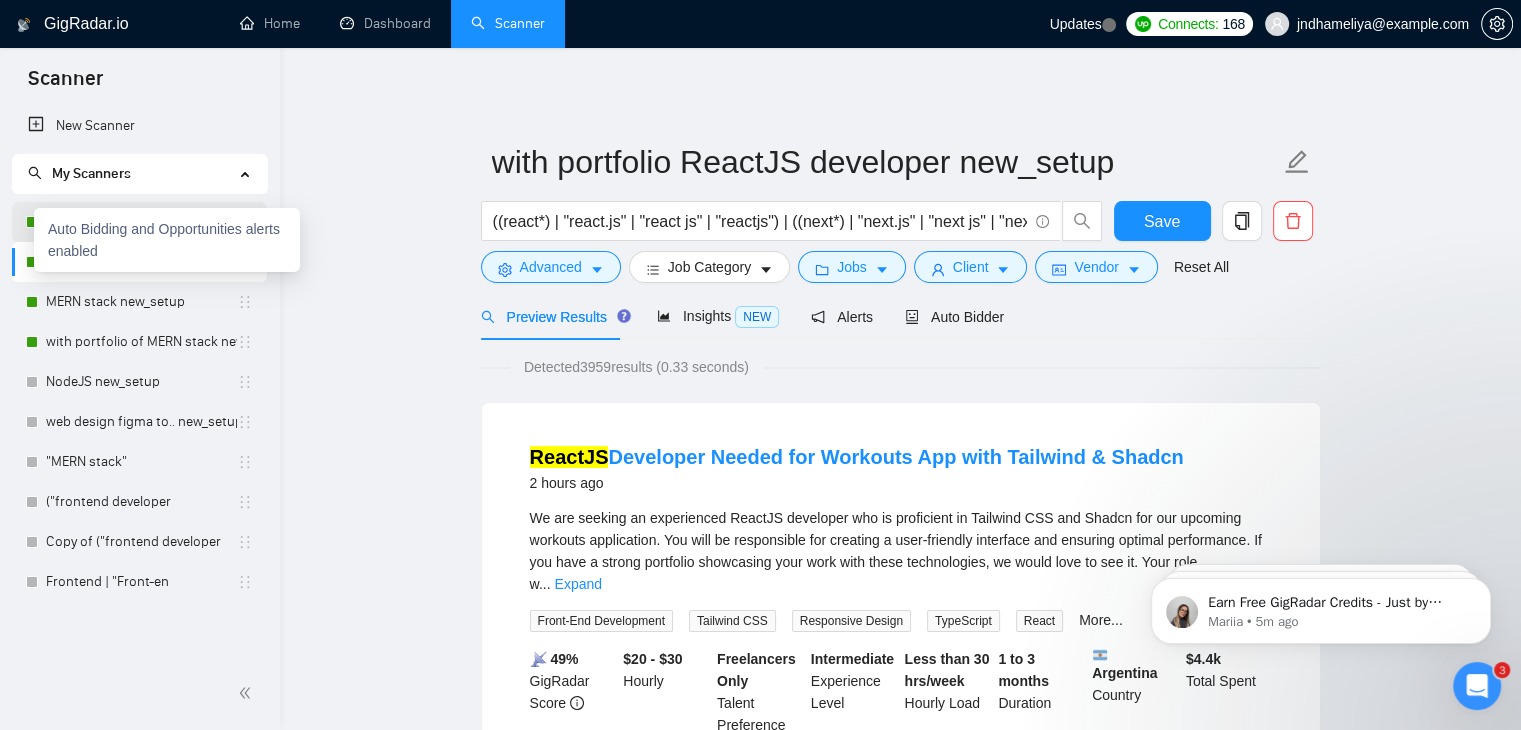click on "ReactJS developer new_setup" at bounding box center [141, 222] 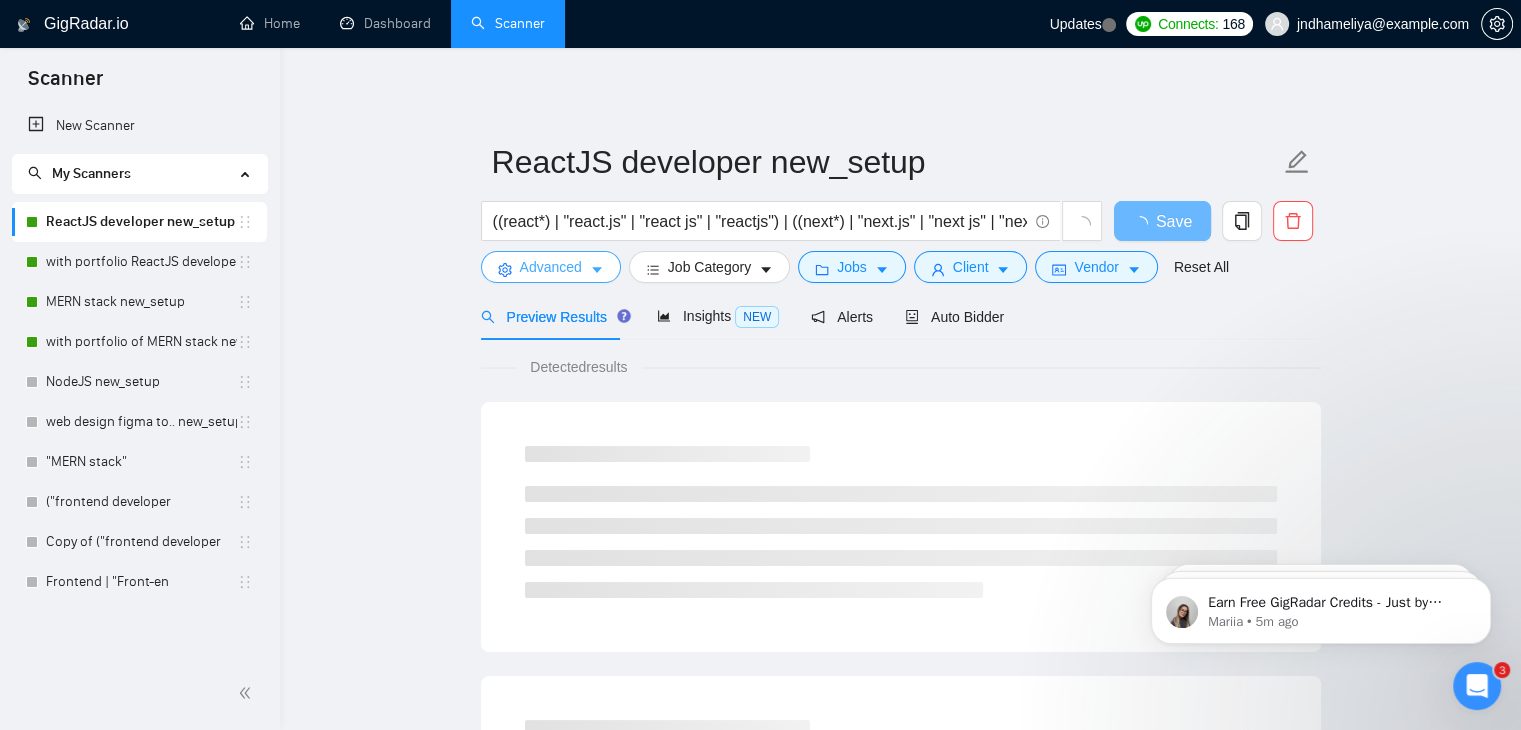click on "Advanced" at bounding box center (551, 267) 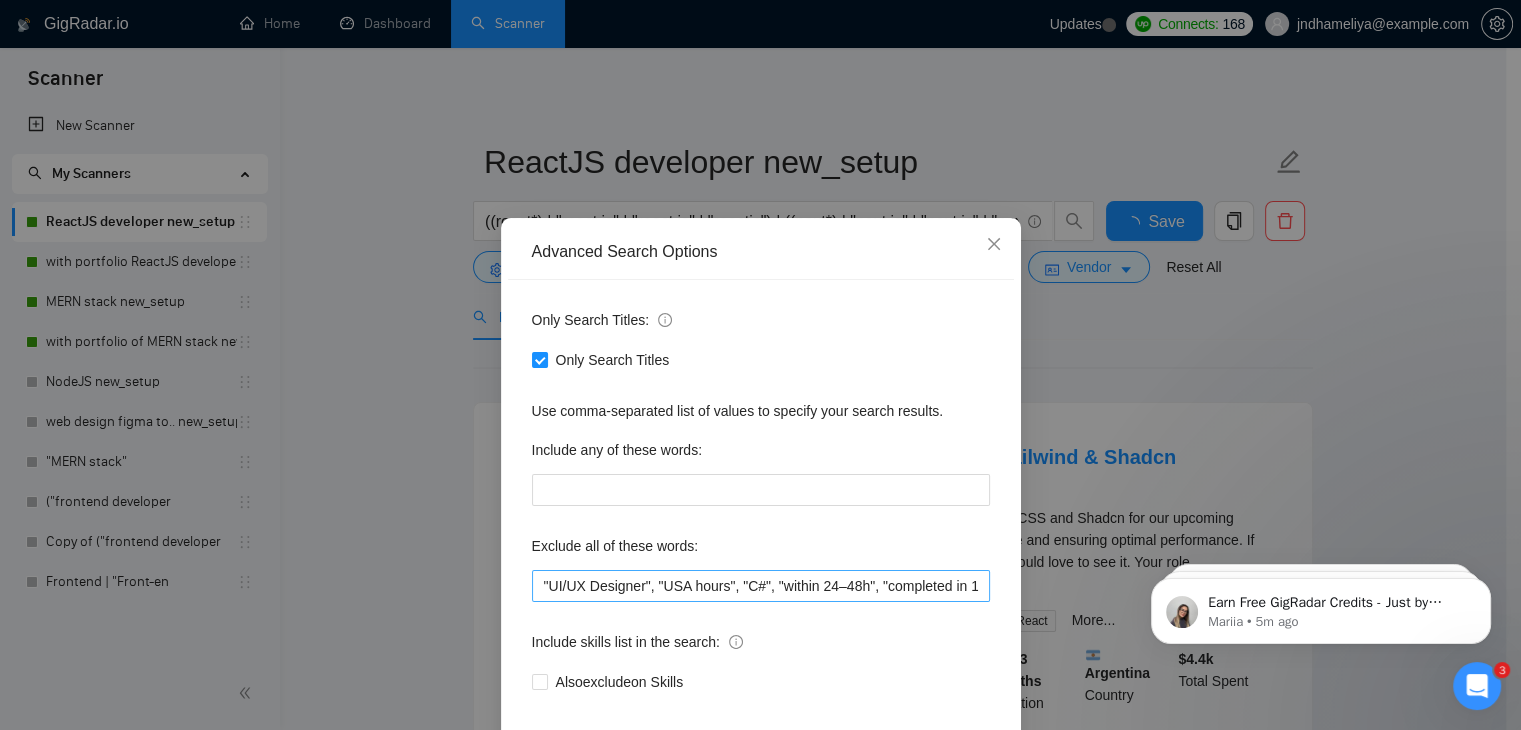 scroll, scrollTop: 56, scrollLeft: 0, axis: vertical 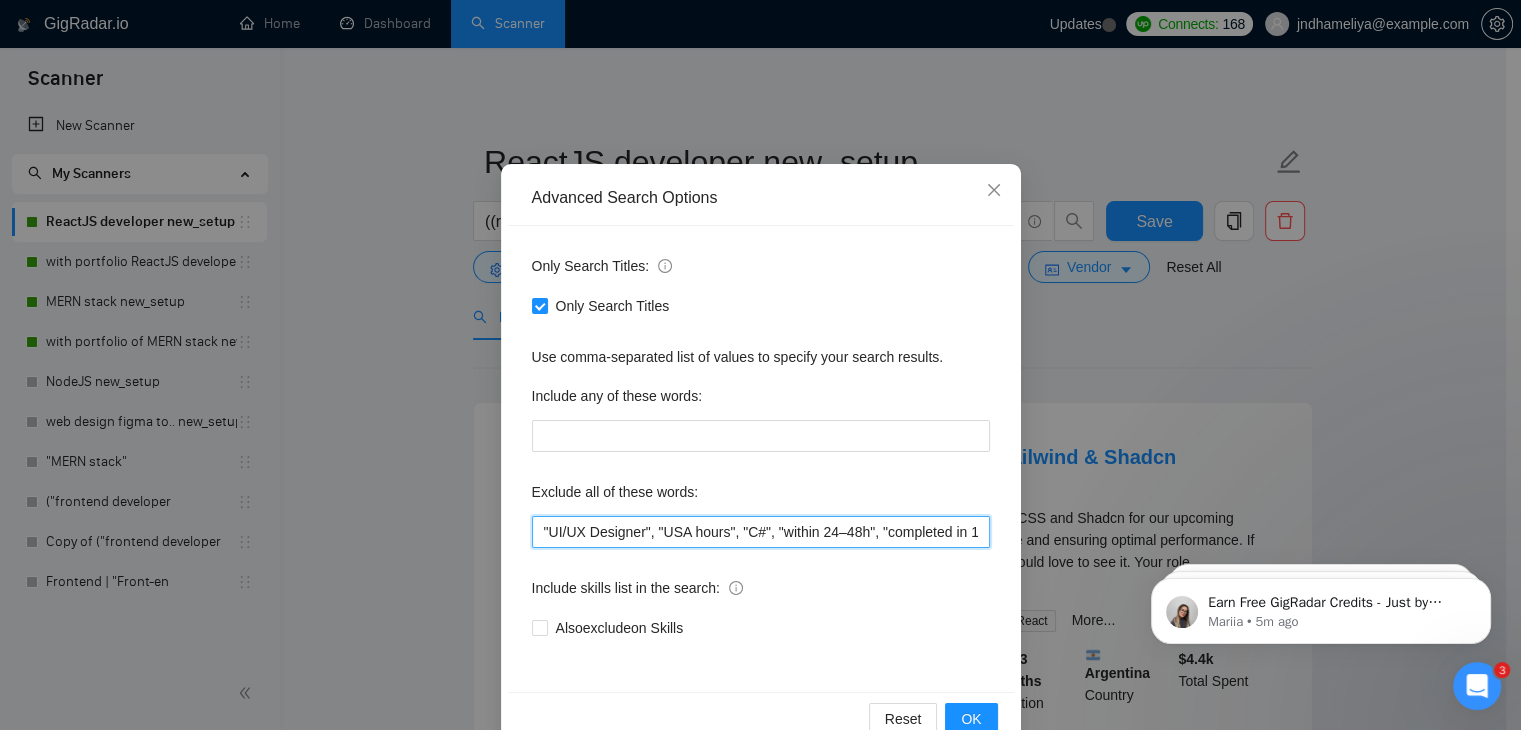 drag, startPoint x: 644, startPoint y: 533, endPoint x: 512, endPoint y: 526, distance: 132.18547 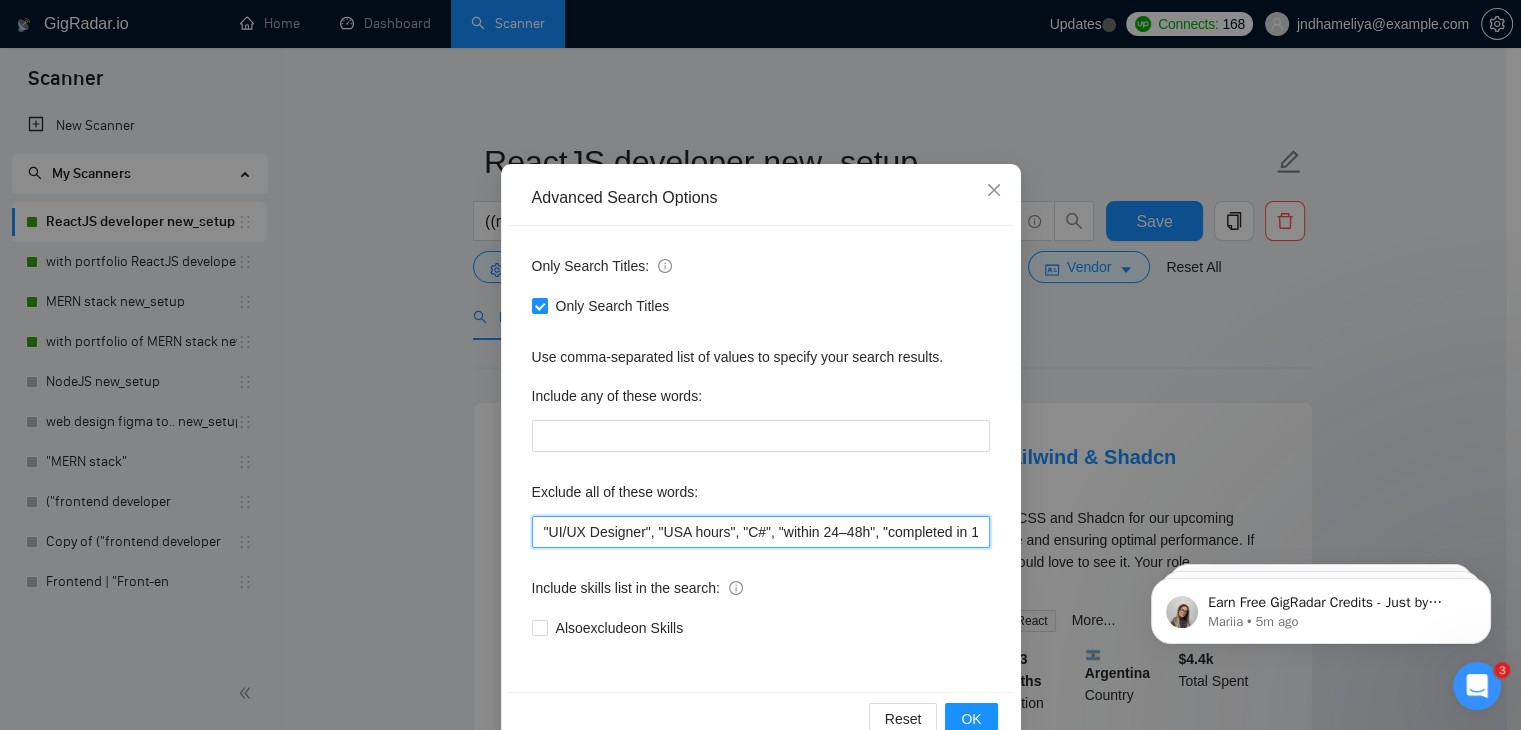 scroll, scrollTop: 102, scrollLeft: 0, axis: vertical 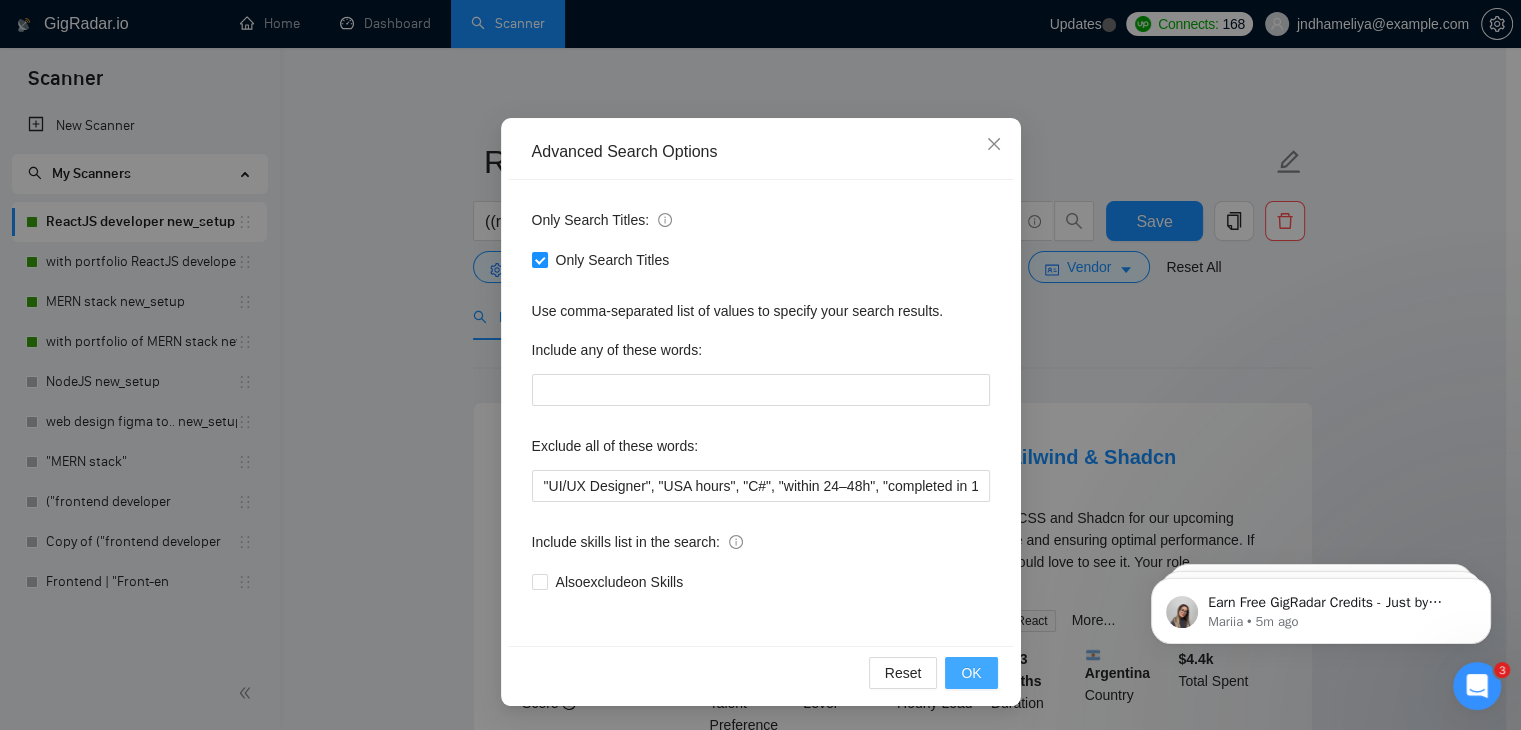 click on "OK" at bounding box center (971, 673) 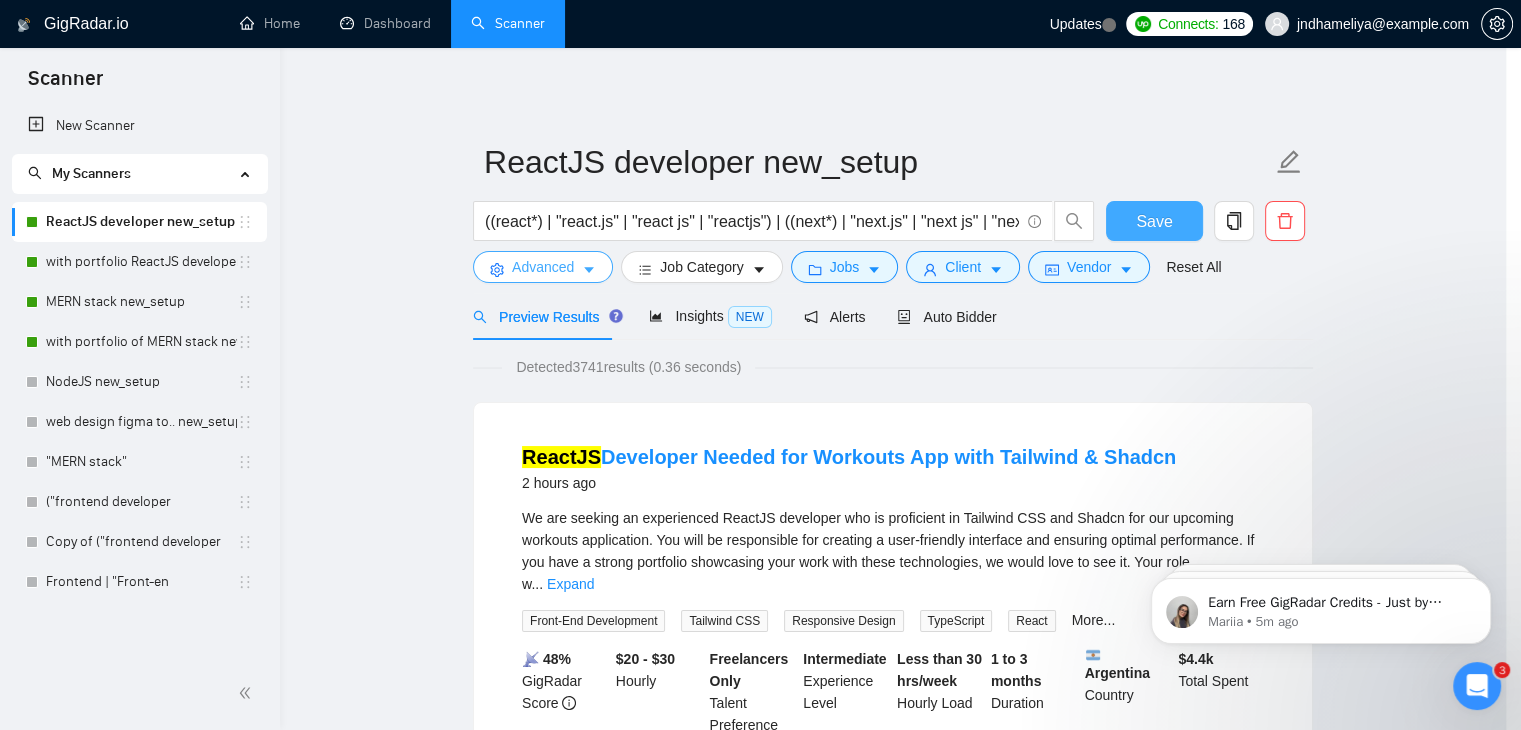 scroll, scrollTop: 0, scrollLeft: 0, axis: both 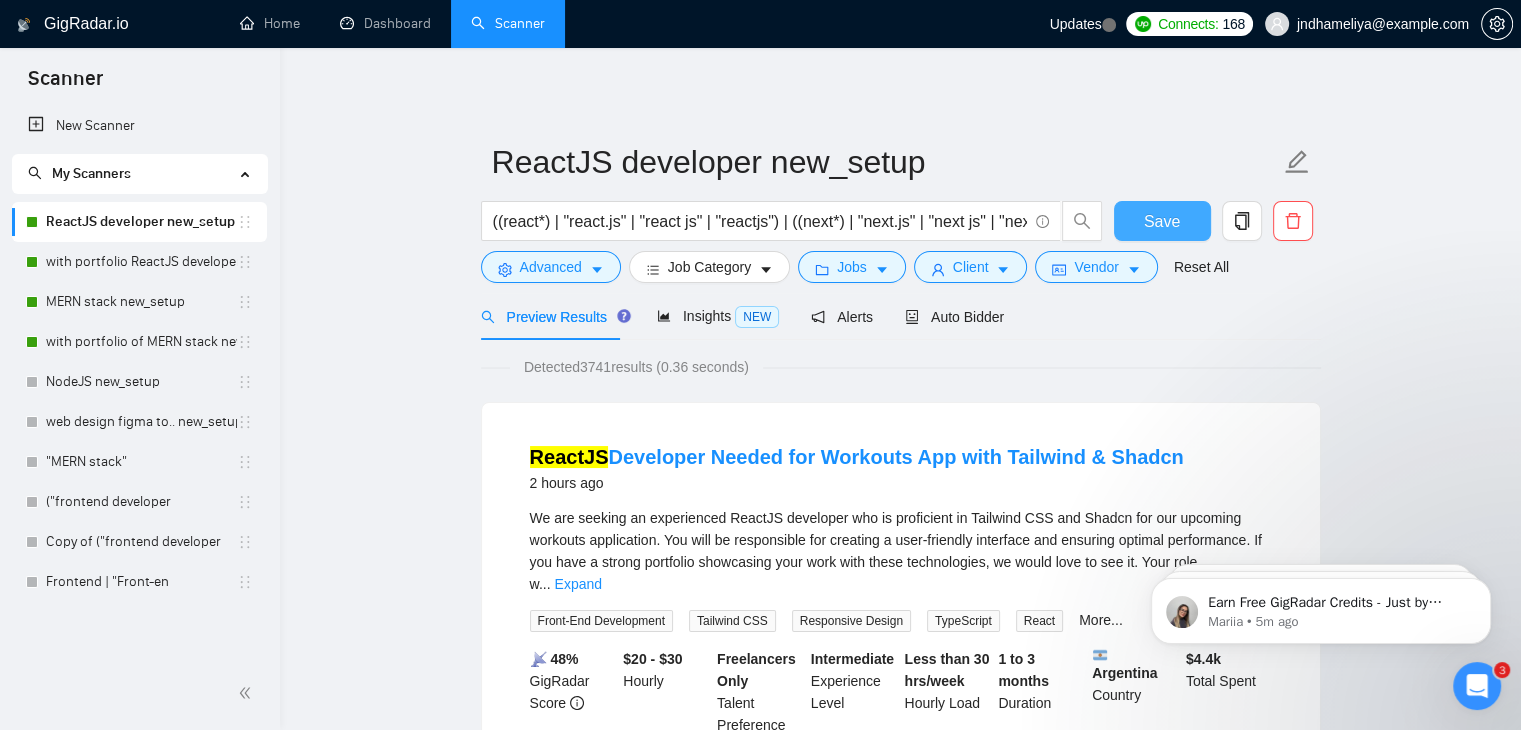 click on "Save" at bounding box center [1162, 221] 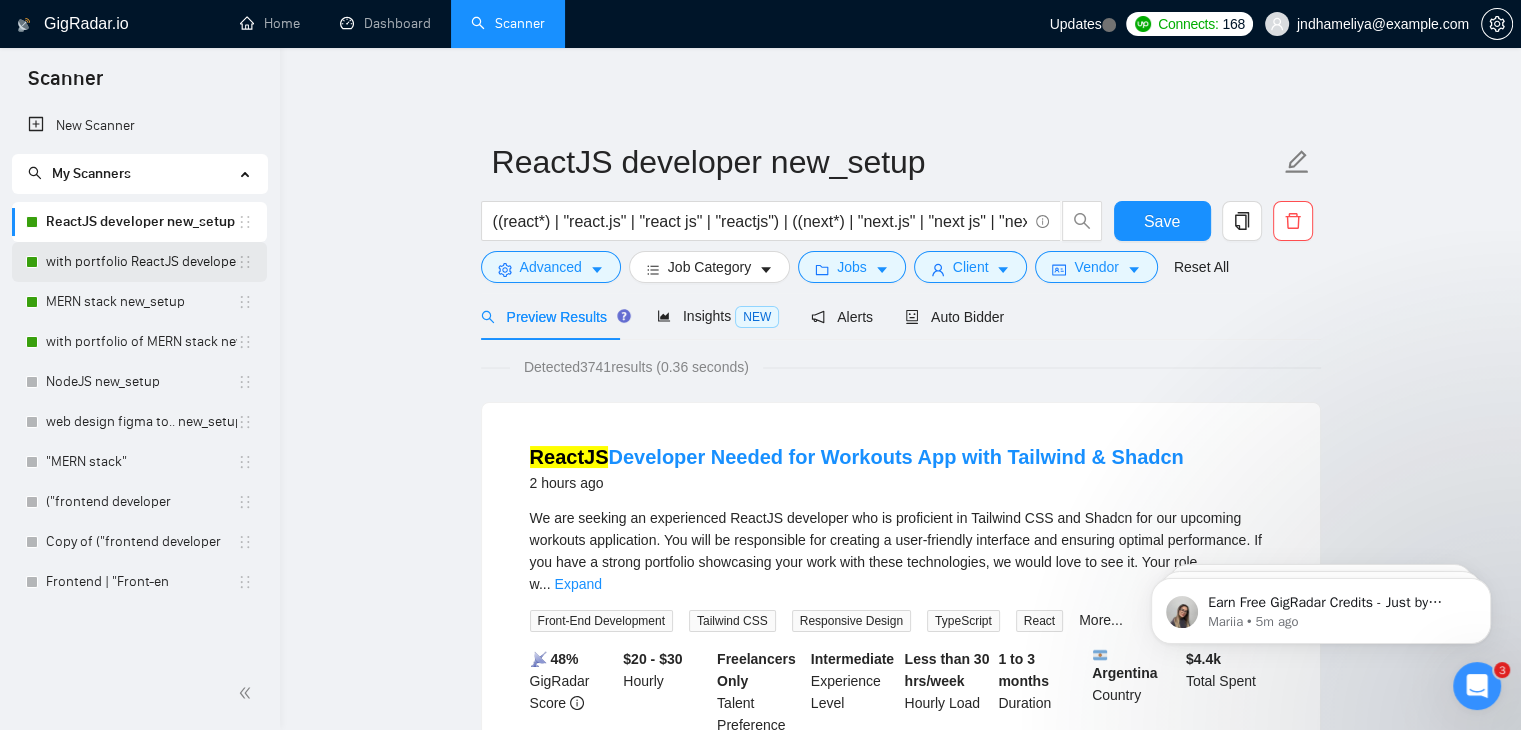 click on "with portfolio ReactJS developer new_setup" at bounding box center [141, 262] 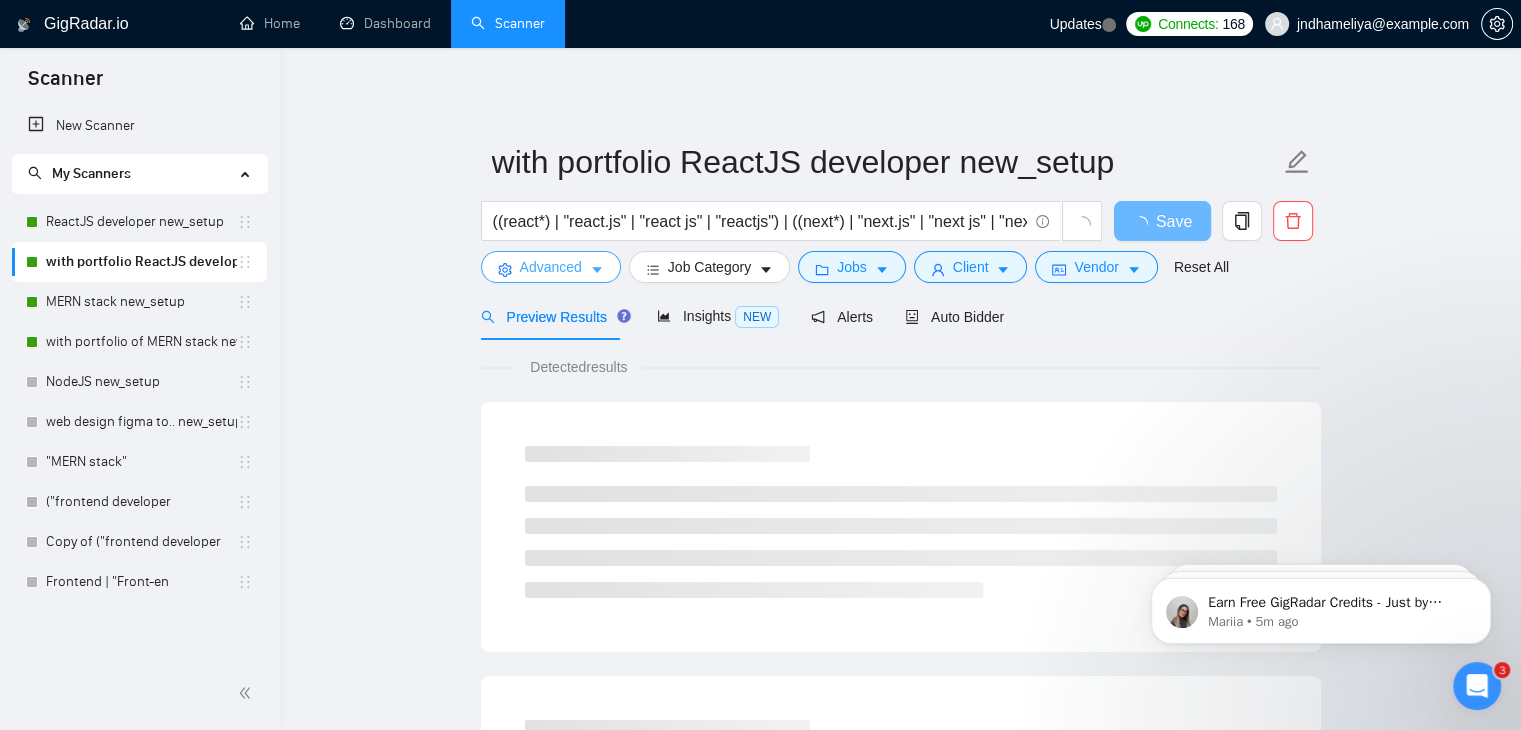 click at bounding box center (597, 269) 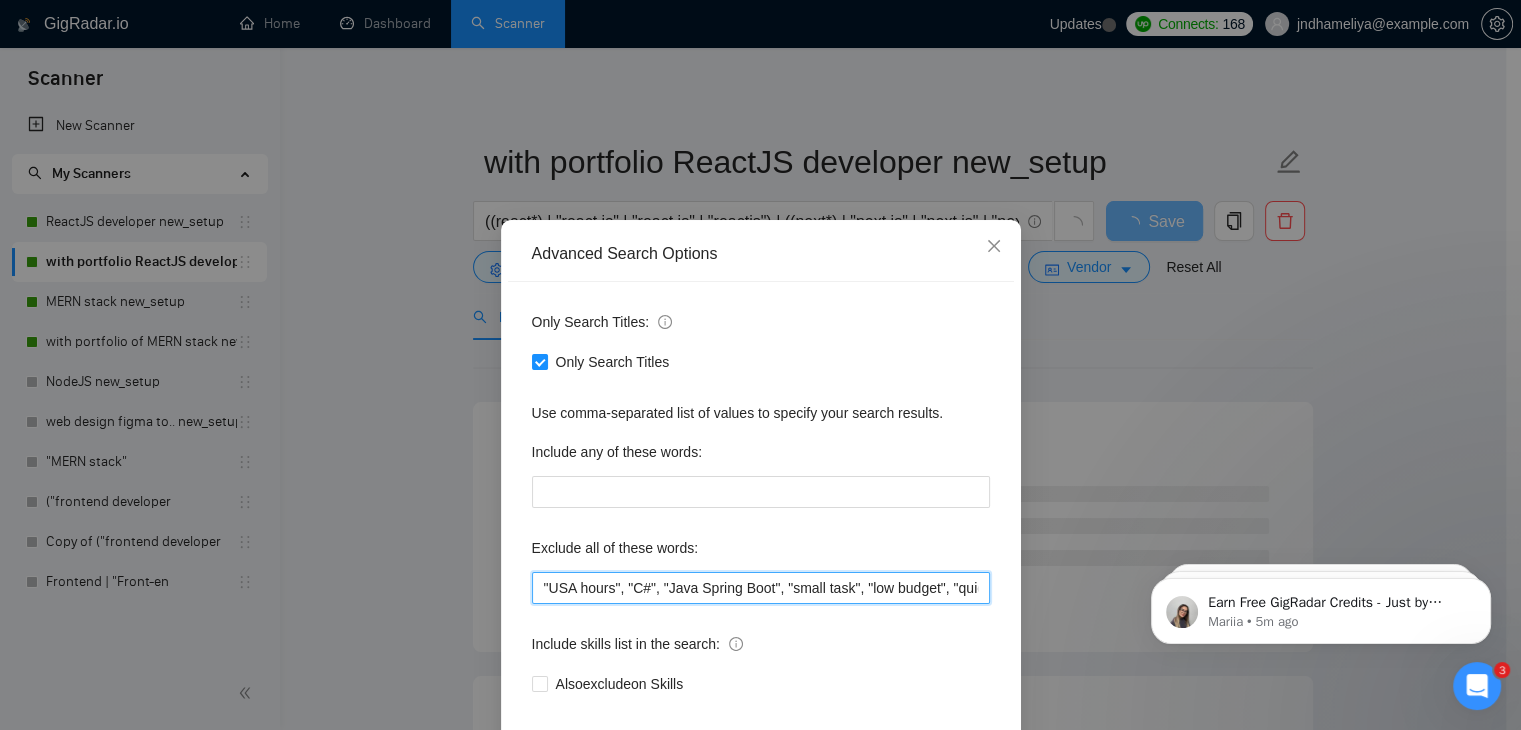 click on ""USA hours", "C#", "Java Spring Boot", "small task", "low budget", "quick fix", "low-code", "non-profit", ".NET", "WordPress", "shopify", "python", "vue*", "php", "laravel", "Flutterflow", "React native", " App developer", "Web3", "Web 3", "QA"" at bounding box center (761, 588) 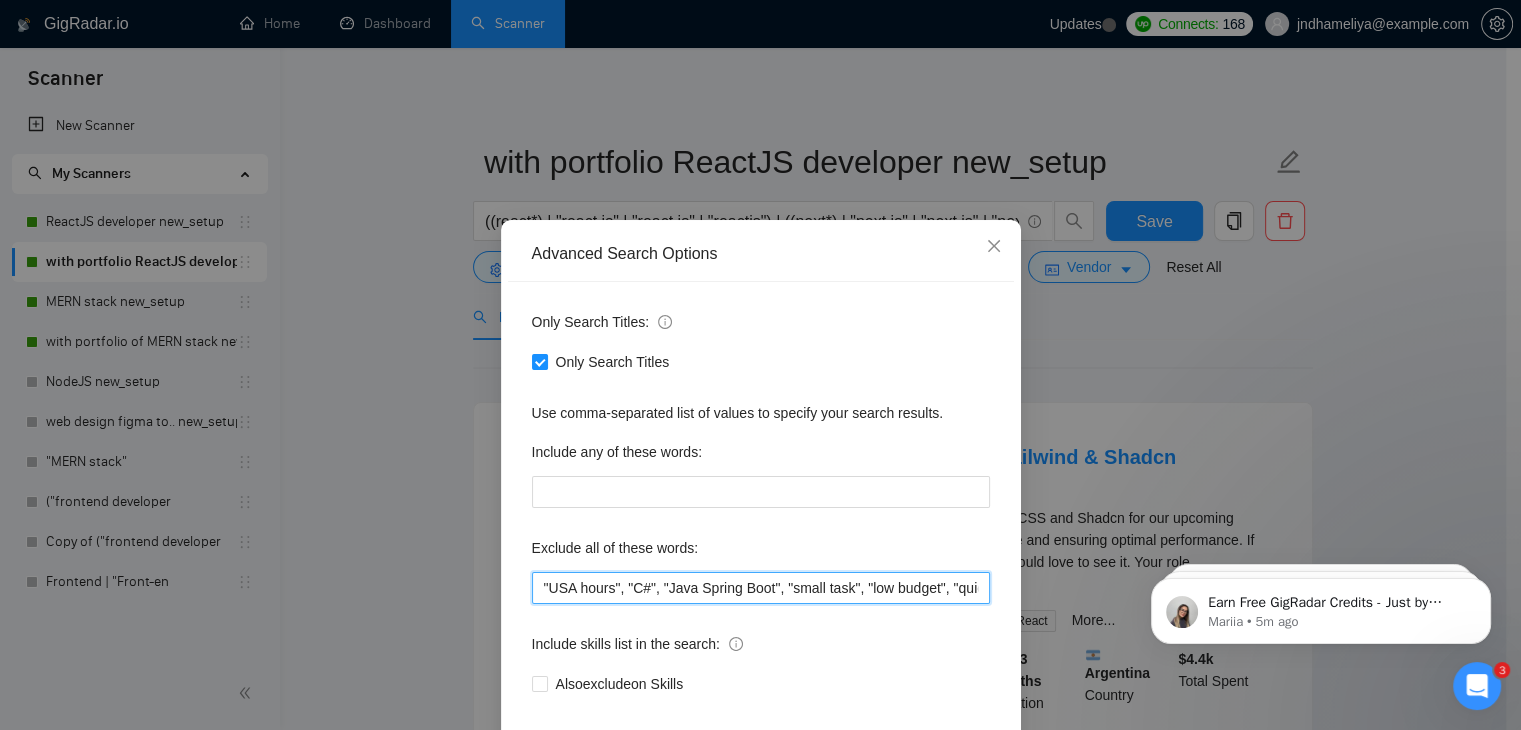 paste on ""UI/UX Designer"," 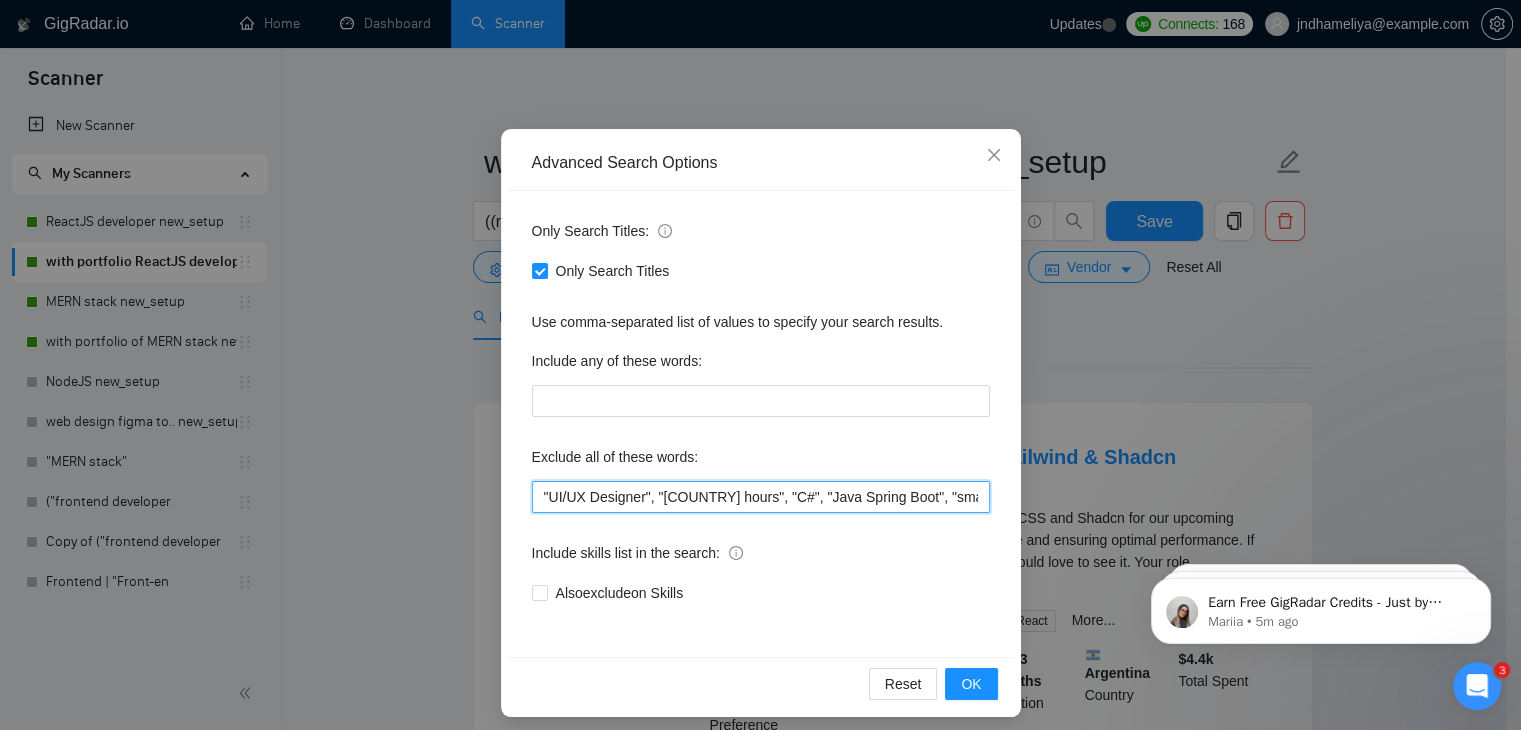 scroll, scrollTop: 102, scrollLeft: 0, axis: vertical 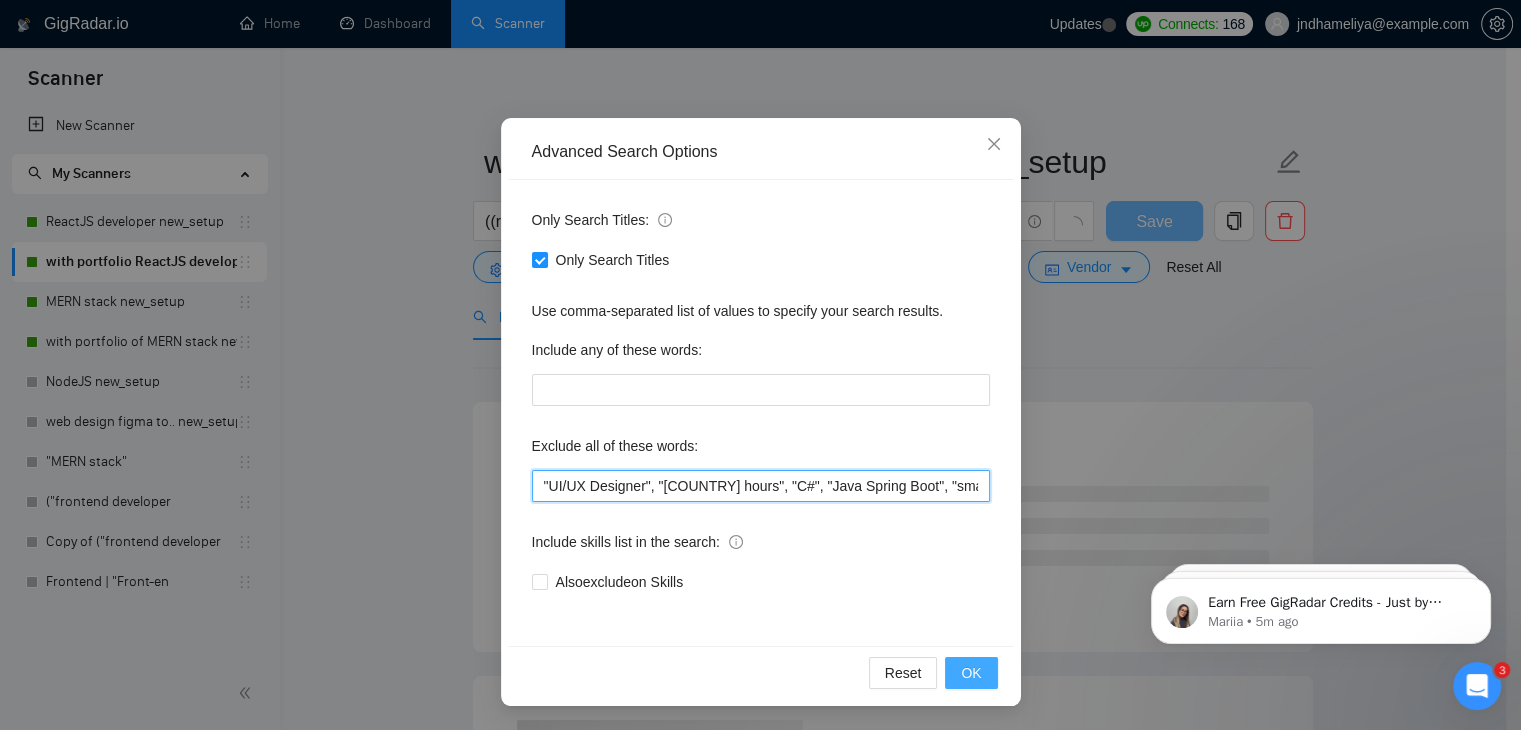 type on ""UI/UX Designer", "[COUNTRY] hours", "C#", "Java Spring Boot", "small task", "low budget", "quick fix", "low-code", "non-profit", ".NET", "WordPress", "shopify", "python", "vue*", "php", "laravel", "Flutterflow", "React native", " App developer", "Web3", "Web 3", "QA"" 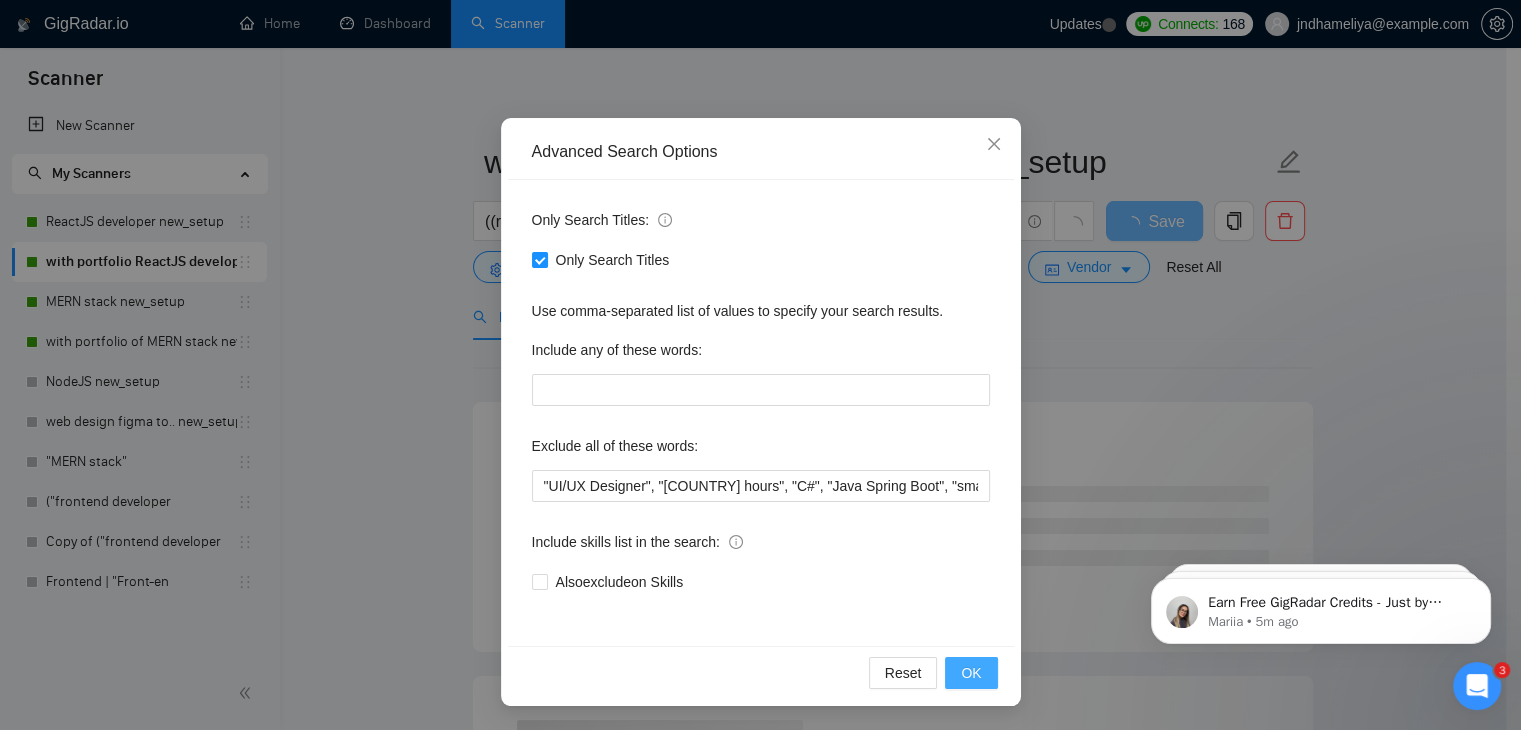 click on "OK" at bounding box center [971, 673] 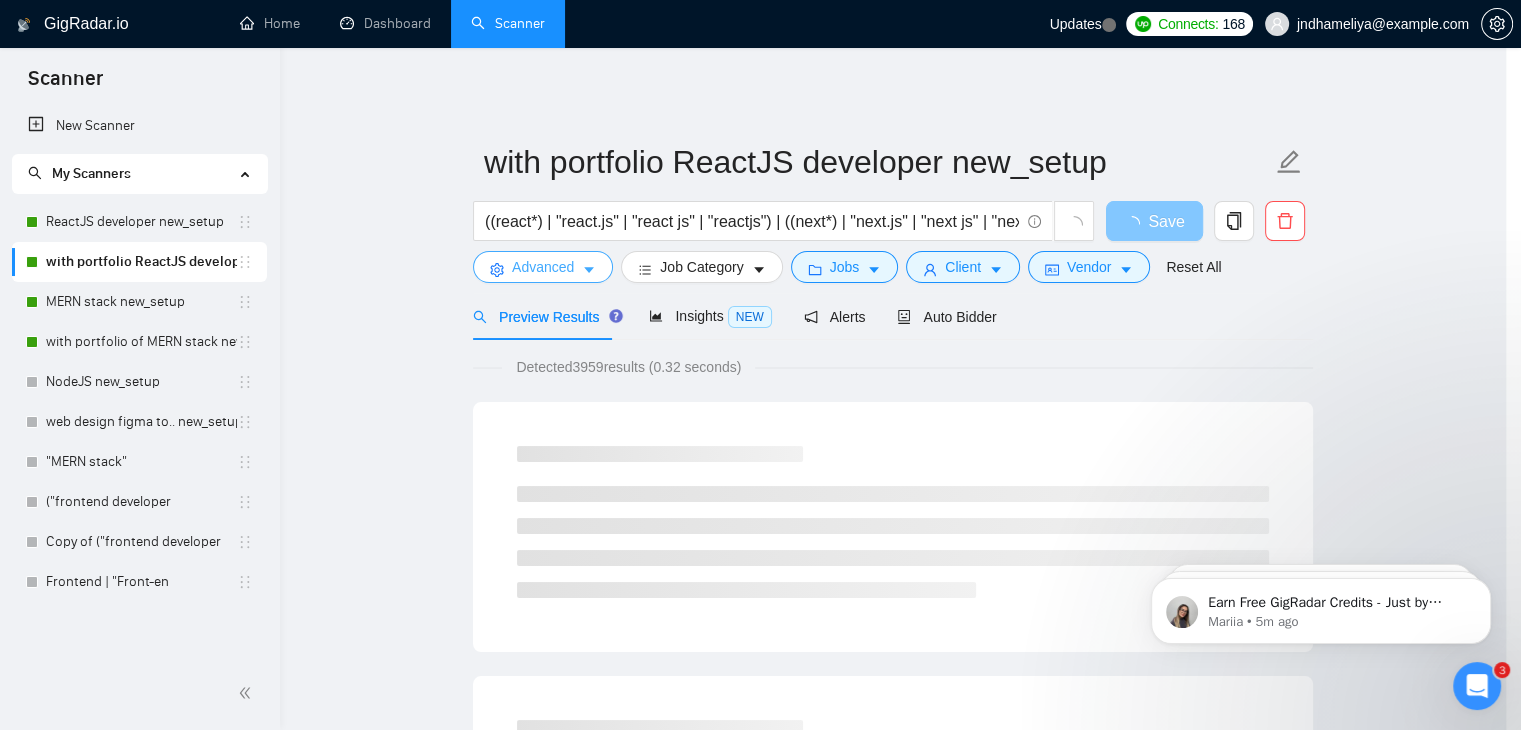 scroll, scrollTop: 0, scrollLeft: 0, axis: both 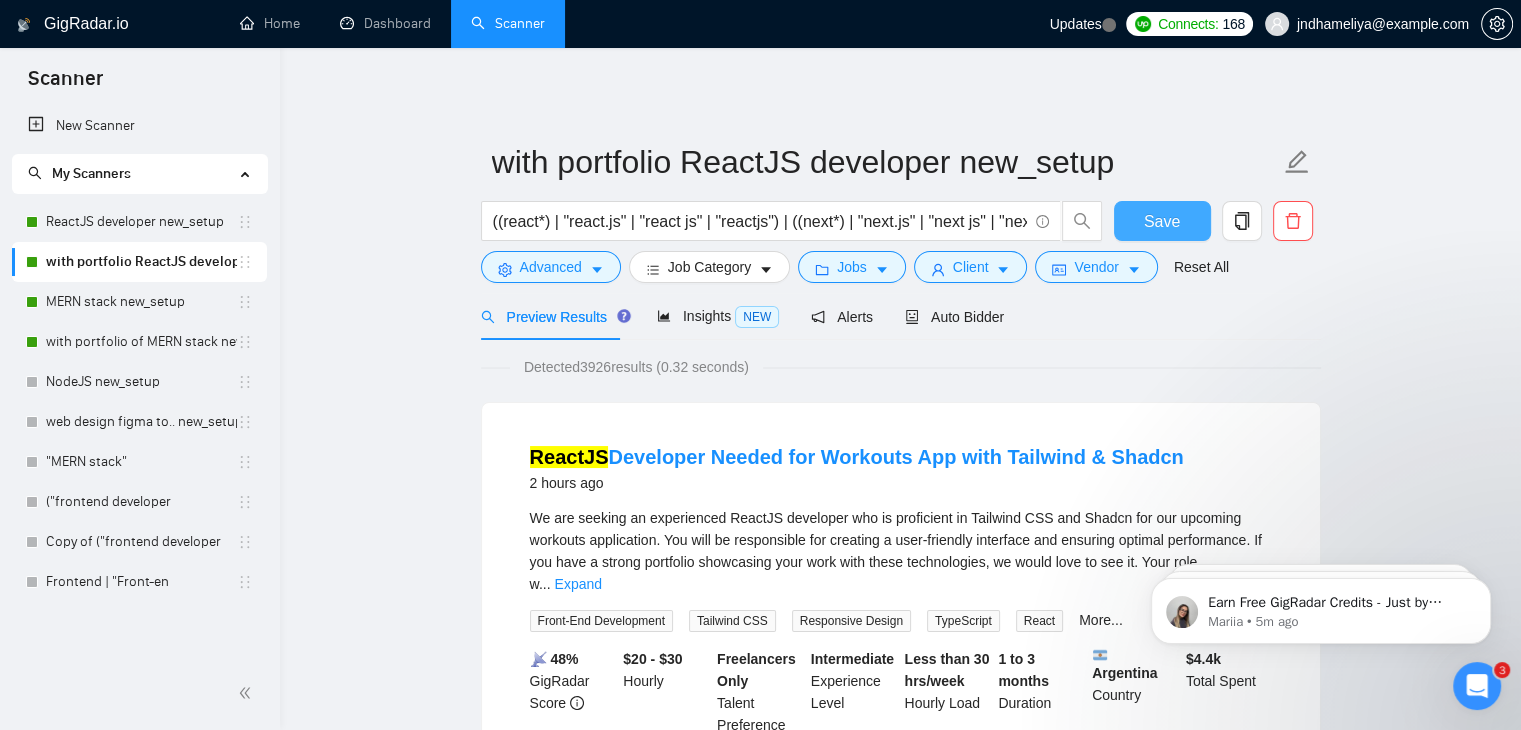 click on "Save" at bounding box center [1162, 221] 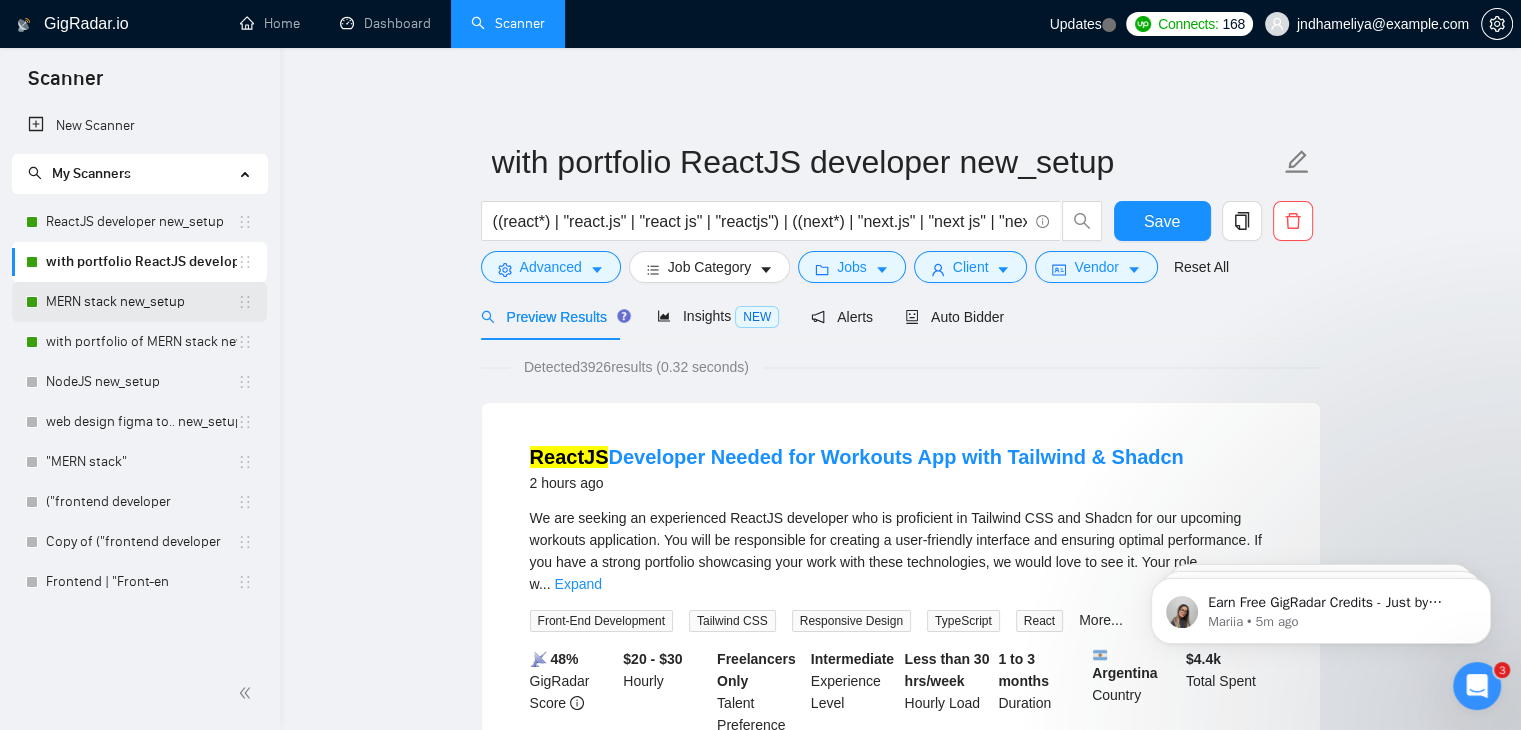 click on "MERN stack new_setup" at bounding box center (141, 302) 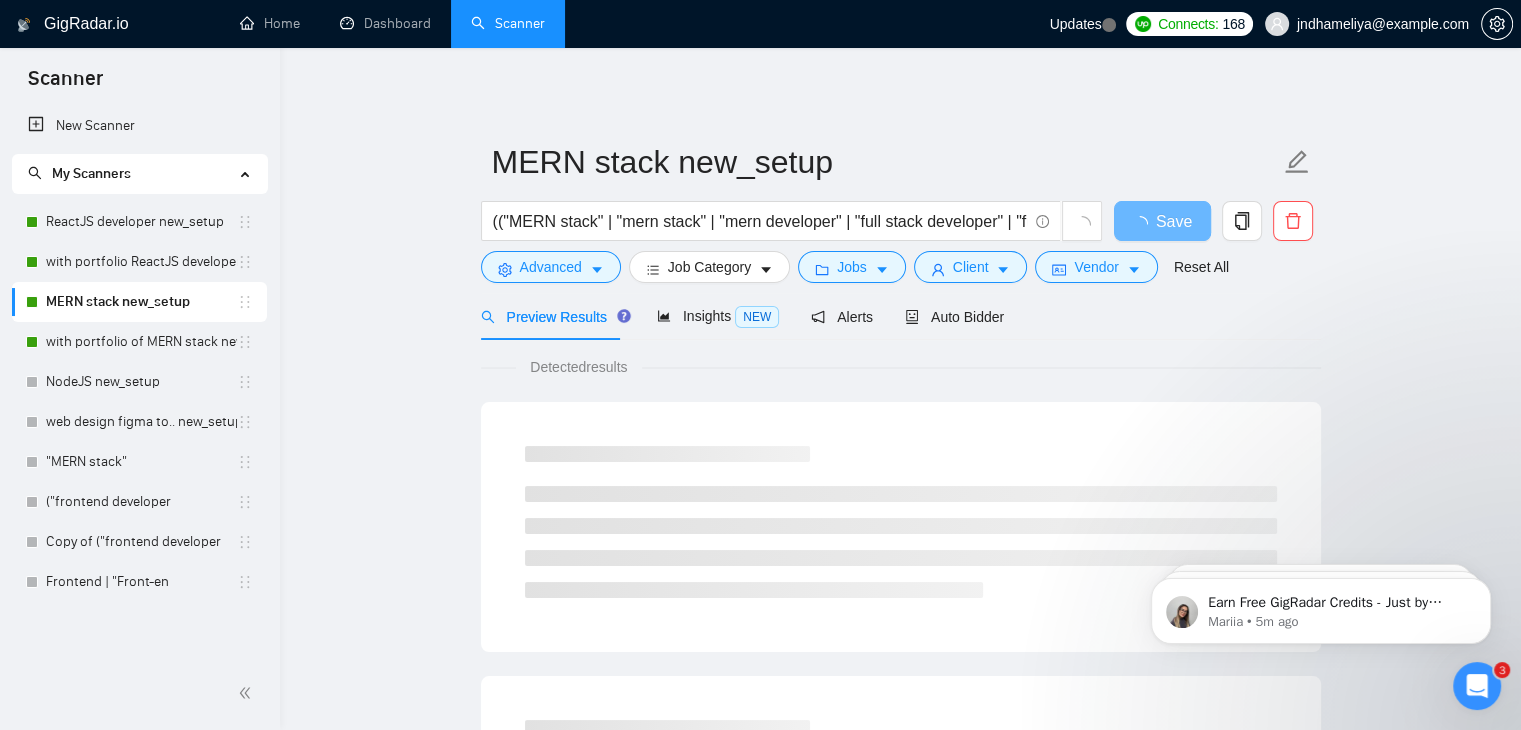 click on "(("MERN stack" | "mern stack" | "mern developer" | "full stack developer" | "fullstack developer" | "full-stack developer") | ("react.js" | "react js" | "reactjs" | react*) | ("node.js" | "node js" | "nodejs" | node*) | ("express.js" | "express js" | "expressjs" | express*)) (("mongodb" | "mongo db" | "mongo database" | database*) | ("express.js" | "express js" | "expressjs" | "express framework" | "express server")) (("admin panel" | "admin interface" | "control panel") | ("API integration" | "api integration" | "rest api" | "api development" | "api endpoints"))" at bounding box center (792, 226) 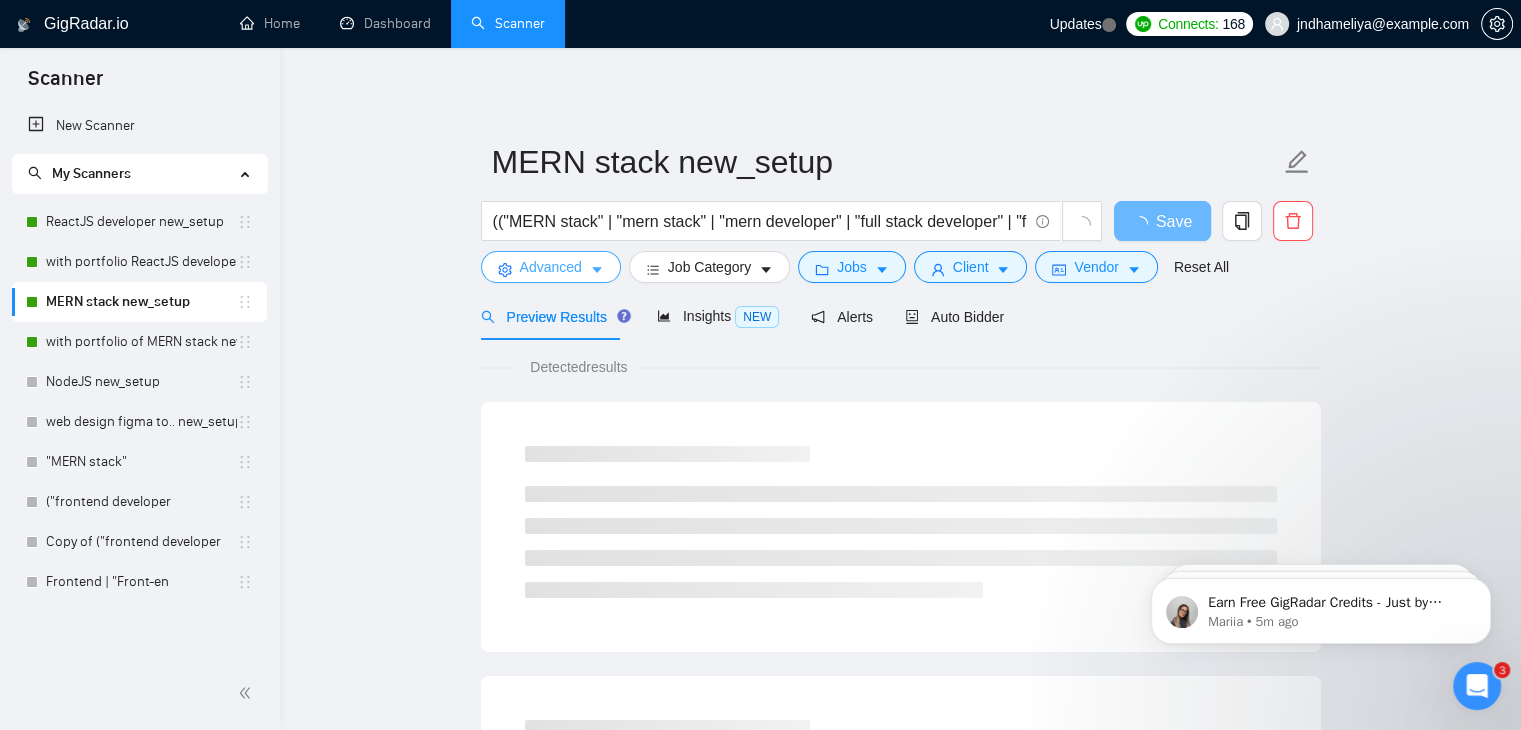 click on "Advanced" at bounding box center (551, 267) 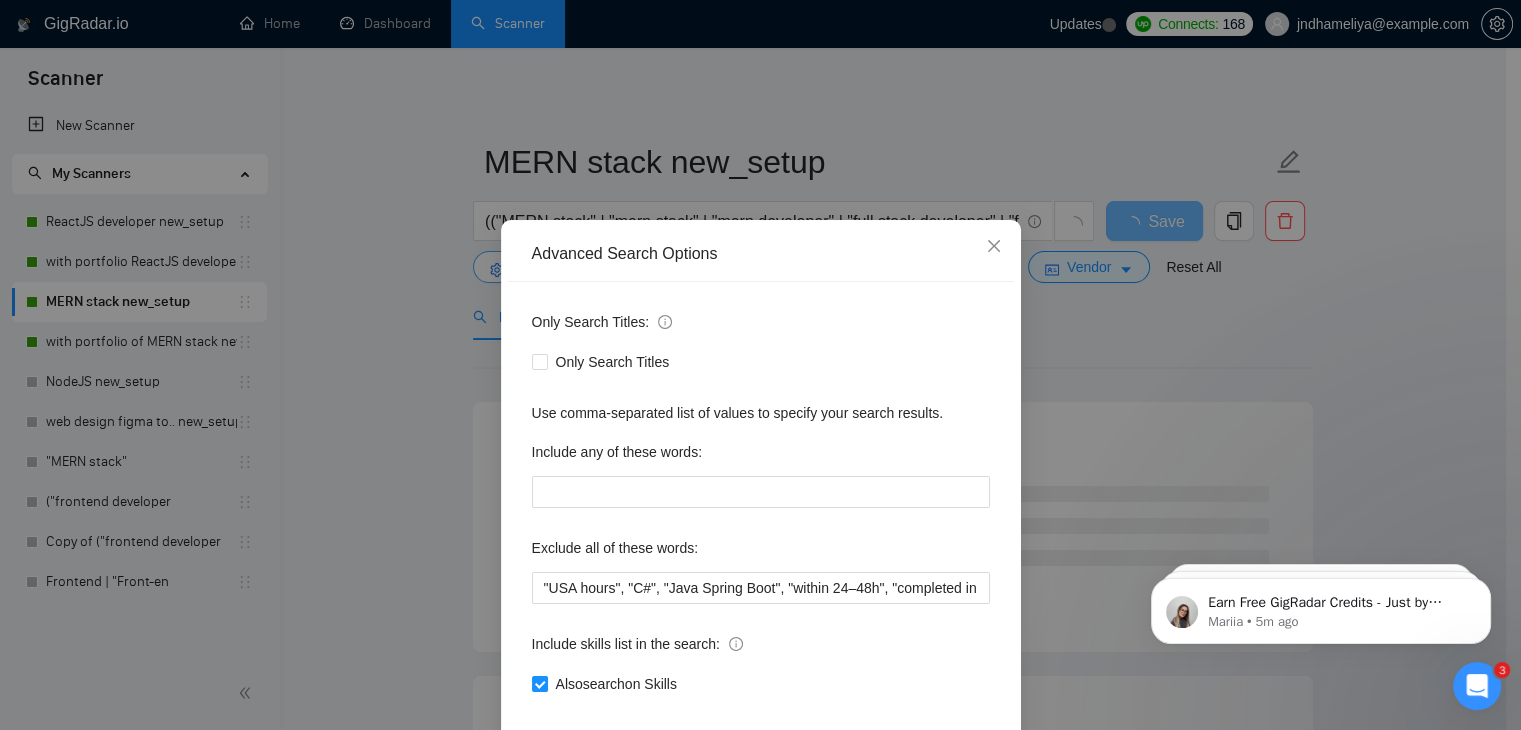 scroll, scrollTop: 102, scrollLeft: 0, axis: vertical 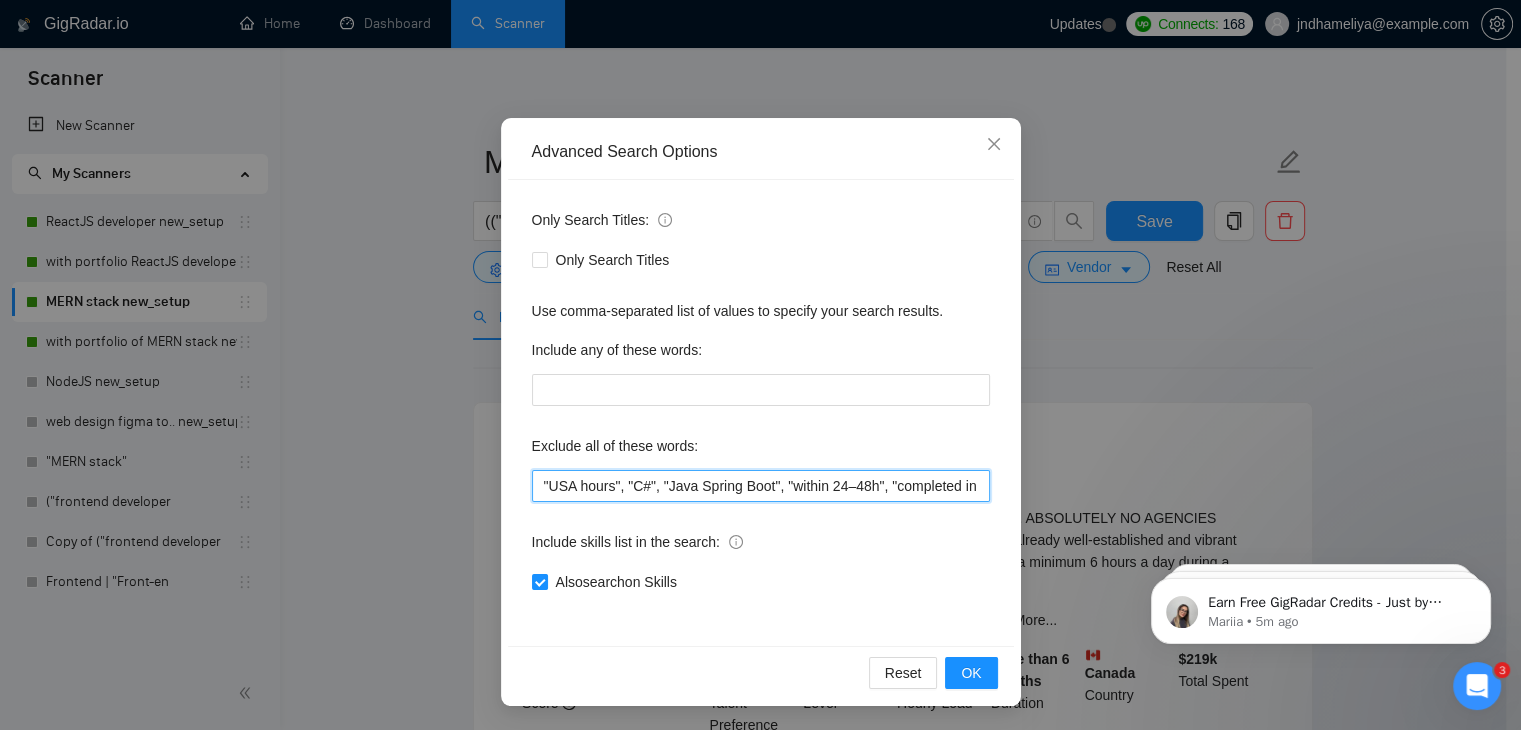 click on ""USA hours", "C#", "Java Spring Boot", "within 24–48h", "completed in 1–2 days","fixed budget", "Fixed Price", "small task", "low budget", "No-Code", "quick fix", "low-code", "non-profit", ".NET", "WordPress", "shopify", "python", "vue*", "php", "laravel", "Flutterflow", "flutter" "React-native","React native", " App developer", "Web3", "Web 3", "QA", "rust", "Angular*", "PST", "CST", "UTC" , "Pacific time", zone", "Spanish", "10+ years", "8+ years ", " 6$/h", " 5$/h", " 4$/h", " 3$/h", " 2$/h"" at bounding box center [761, 486] 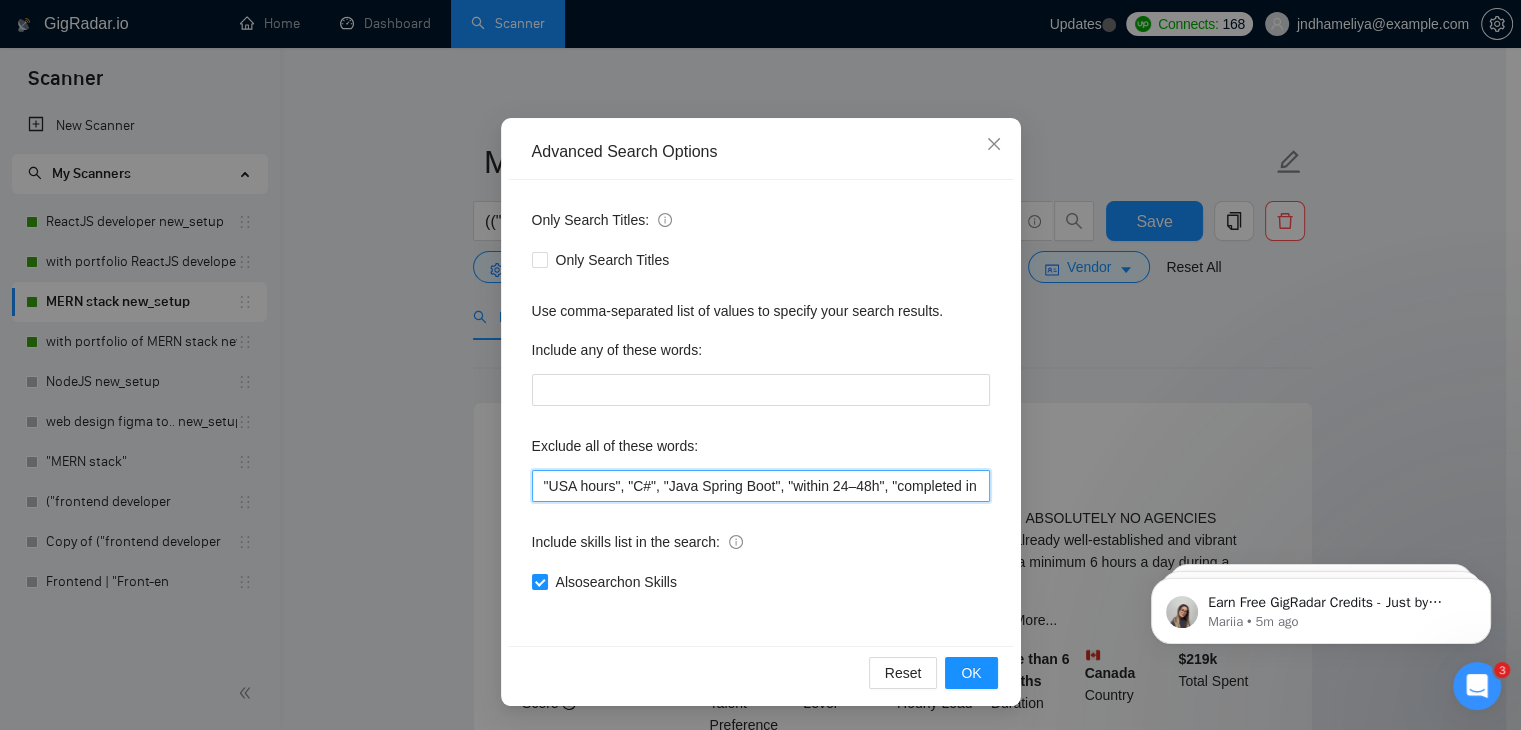 paste on ""UI/UX Designer"," 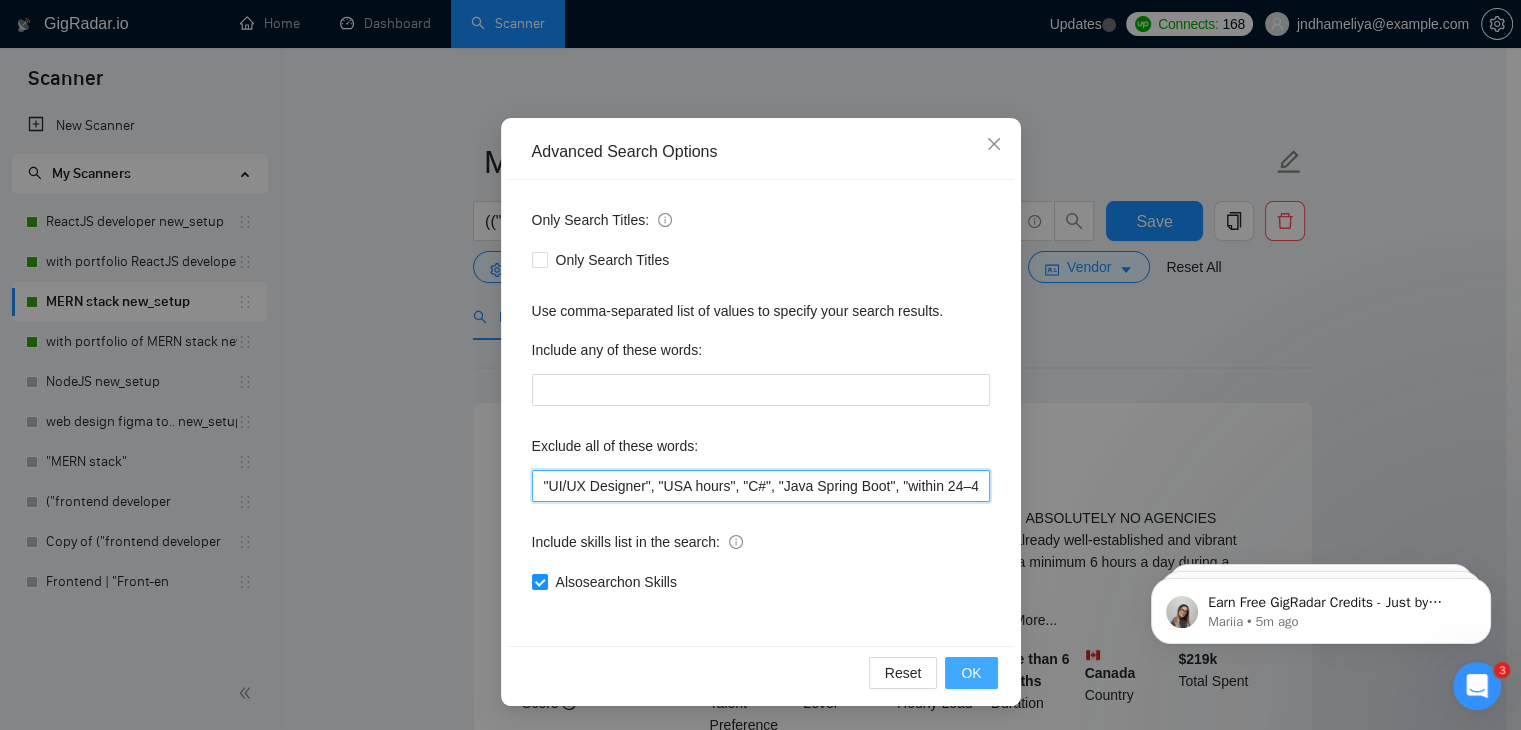 type on ""UI/UX Designer", "USA hours", "C#", "Java Spring Boot", "within 24–48h", "completed in 1–2 days","fixed budget", "Fixed Price", "small task", "low budget", "No-Code", "quick fix", "low-code", "non-profit", ".NET", "WordPress", "shopify", "python", "vue*", "php", "laravel", "Flutterflow", "flutter" "React-native","React native", " App developer", "Web3", "Web 3", "QA", "rust", "Angular*", "PST", "CST", "UTC" , "Pacific time", zone", "Spanish", "10+ years", "8+ years ", " 6$/h", " 5$/h", " 4$/h", " 3$/h", " 2$/h"" 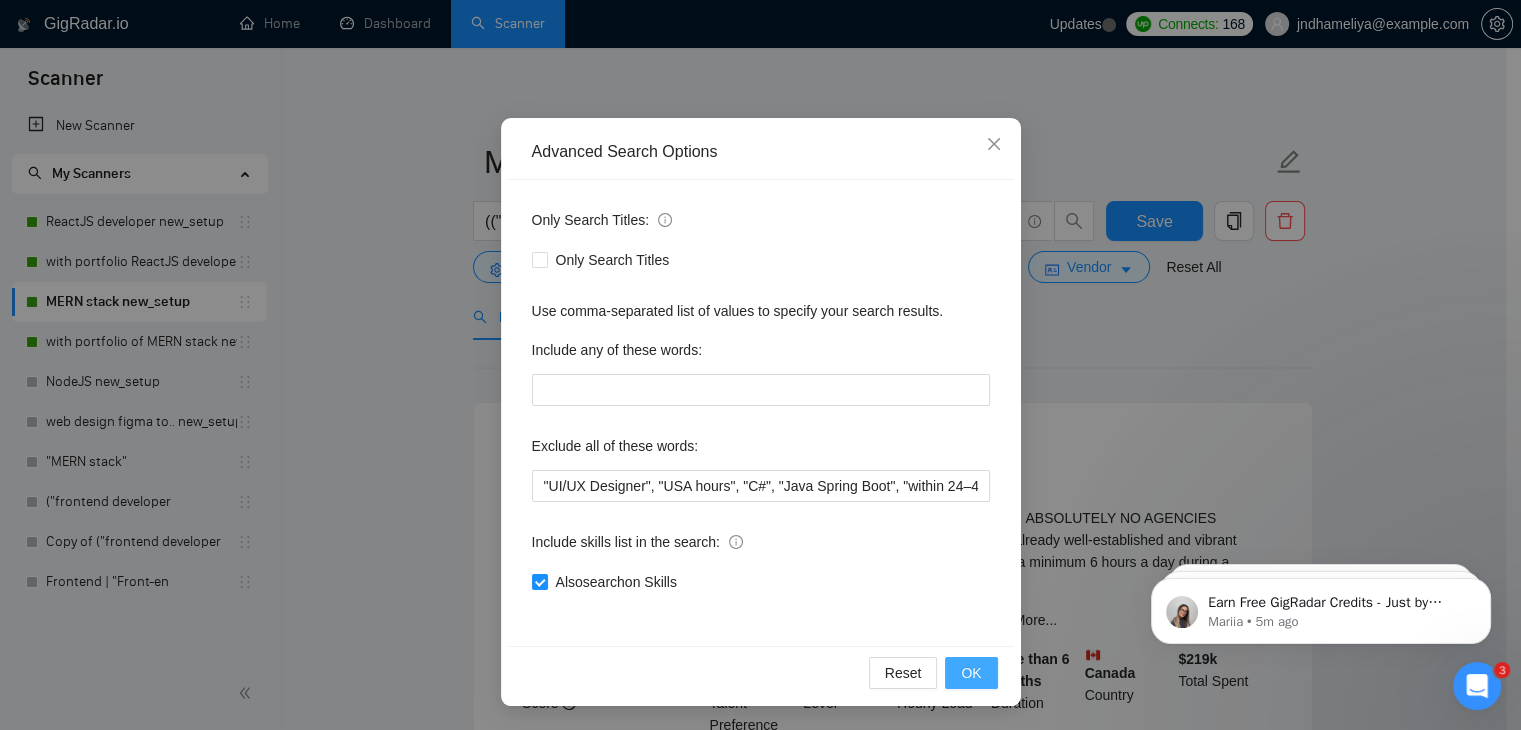 click on "OK" at bounding box center [971, 673] 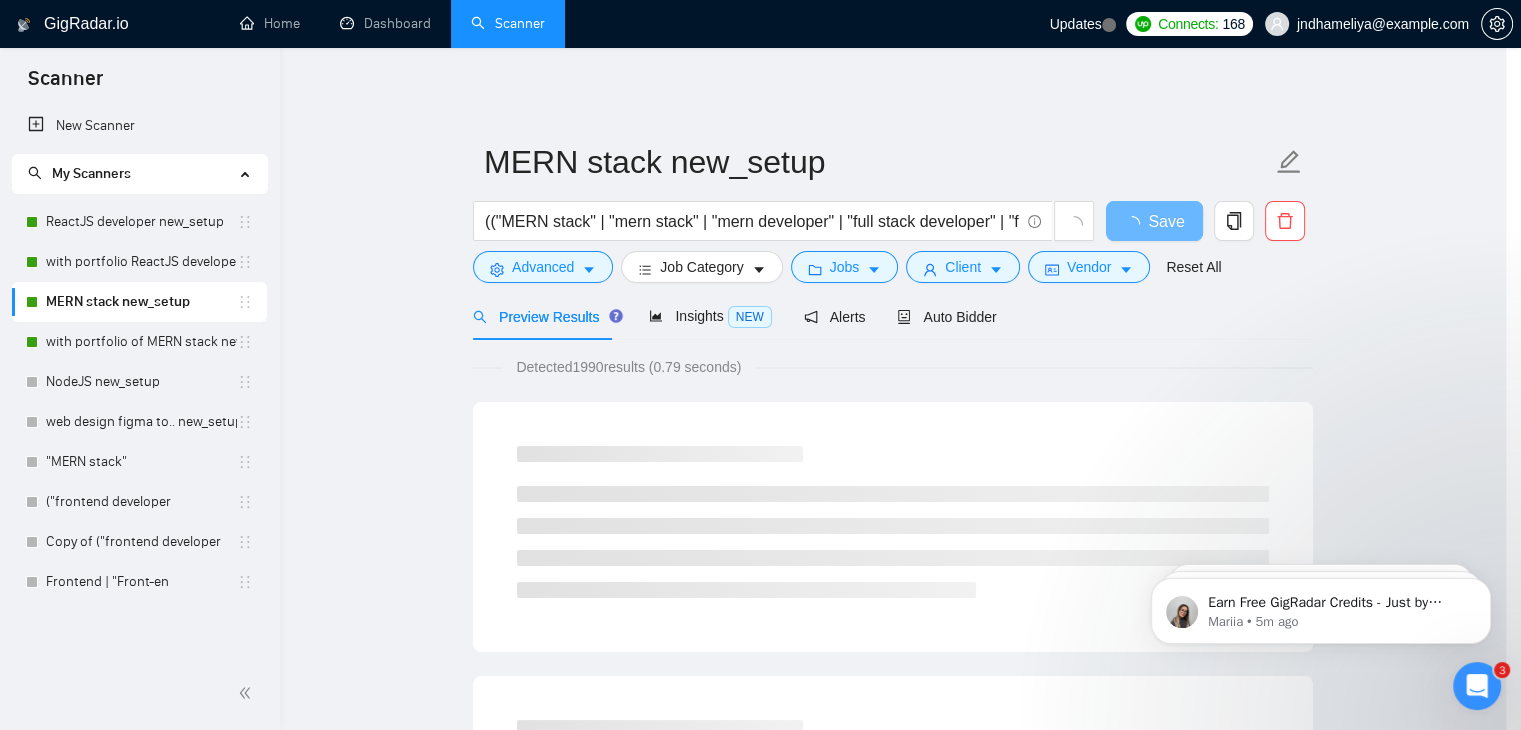 scroll, scrollTop: 2, scrollLeft: 0, axis: vertical 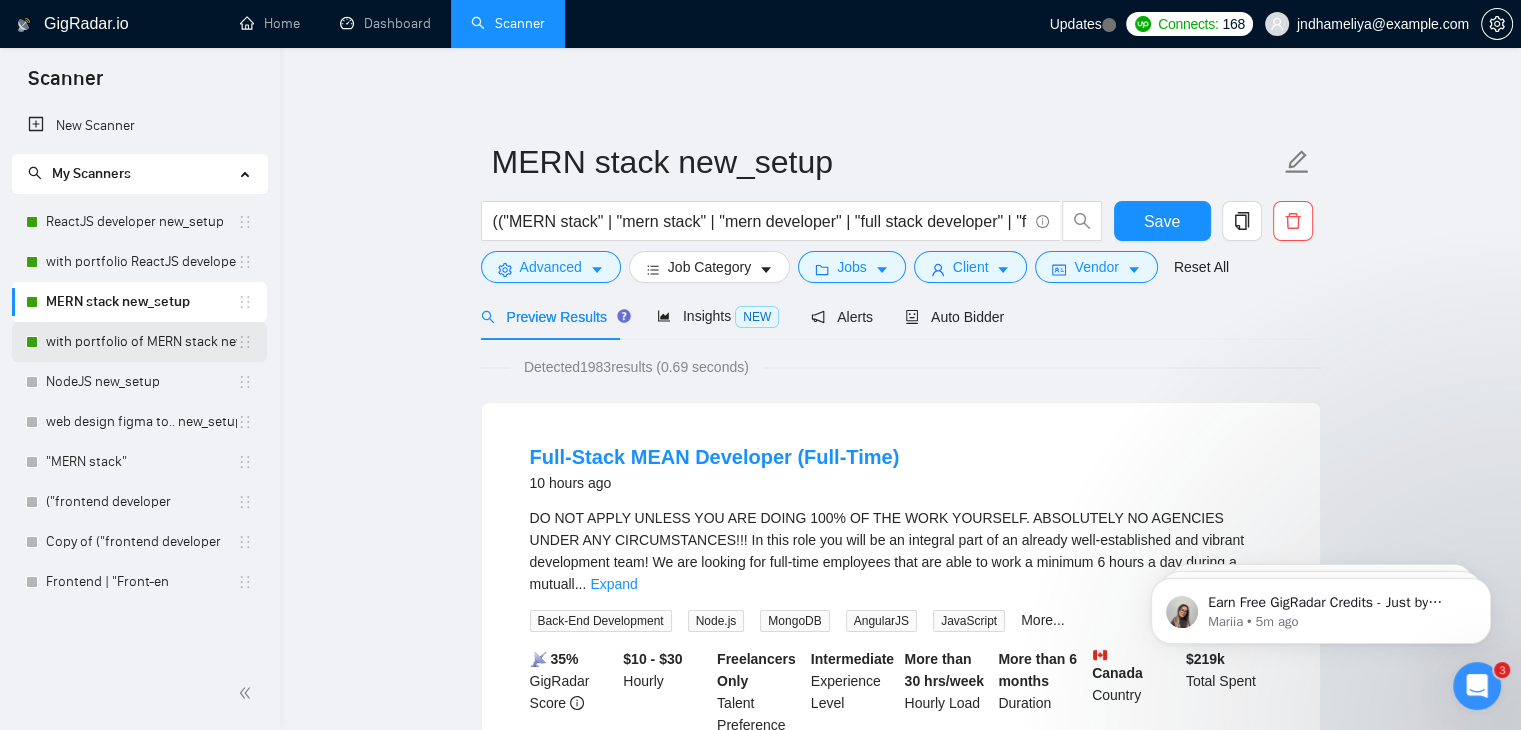click on "with portfolio of MERN stack new_setup" at bounding box center (141, 342) 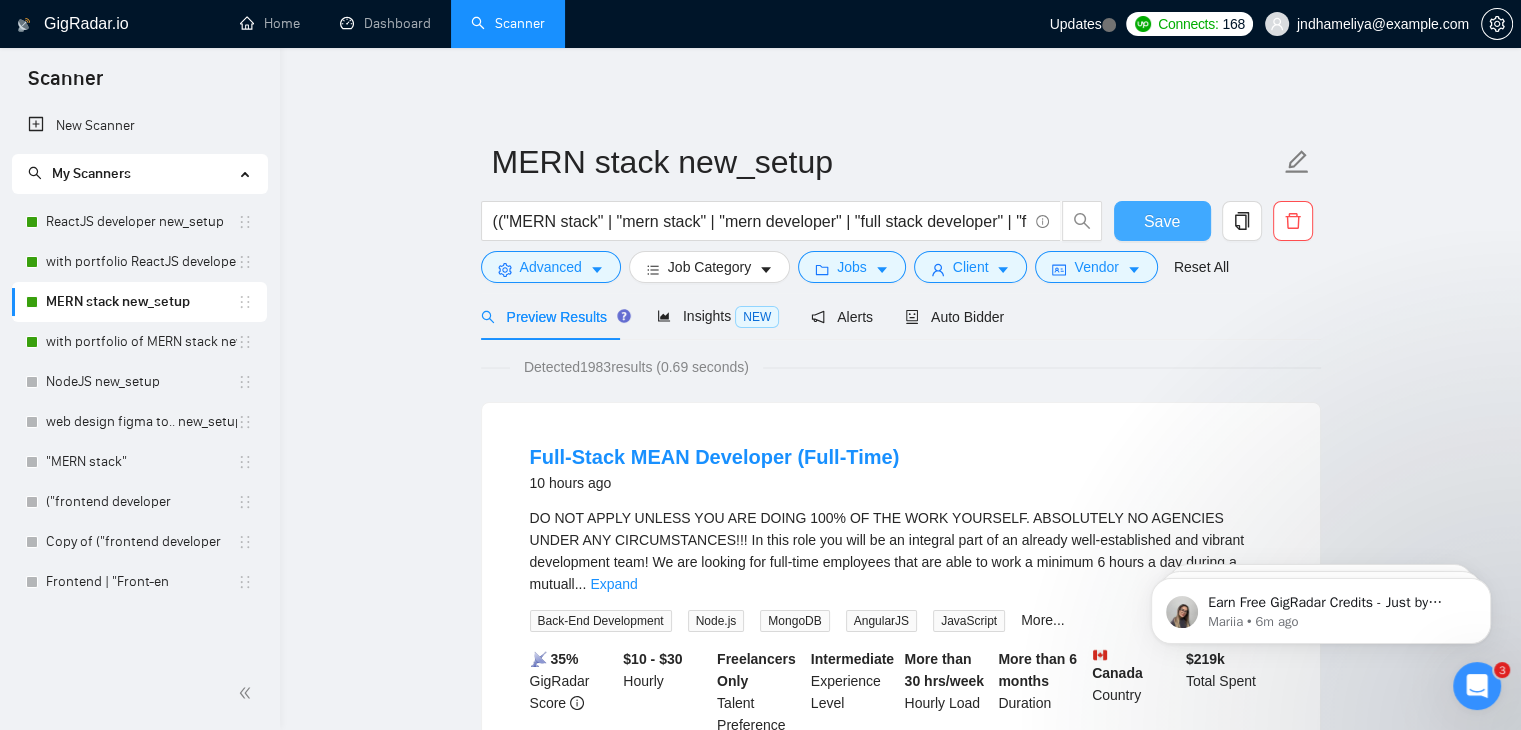 click on "Save" at bounding box center (1162, 221) 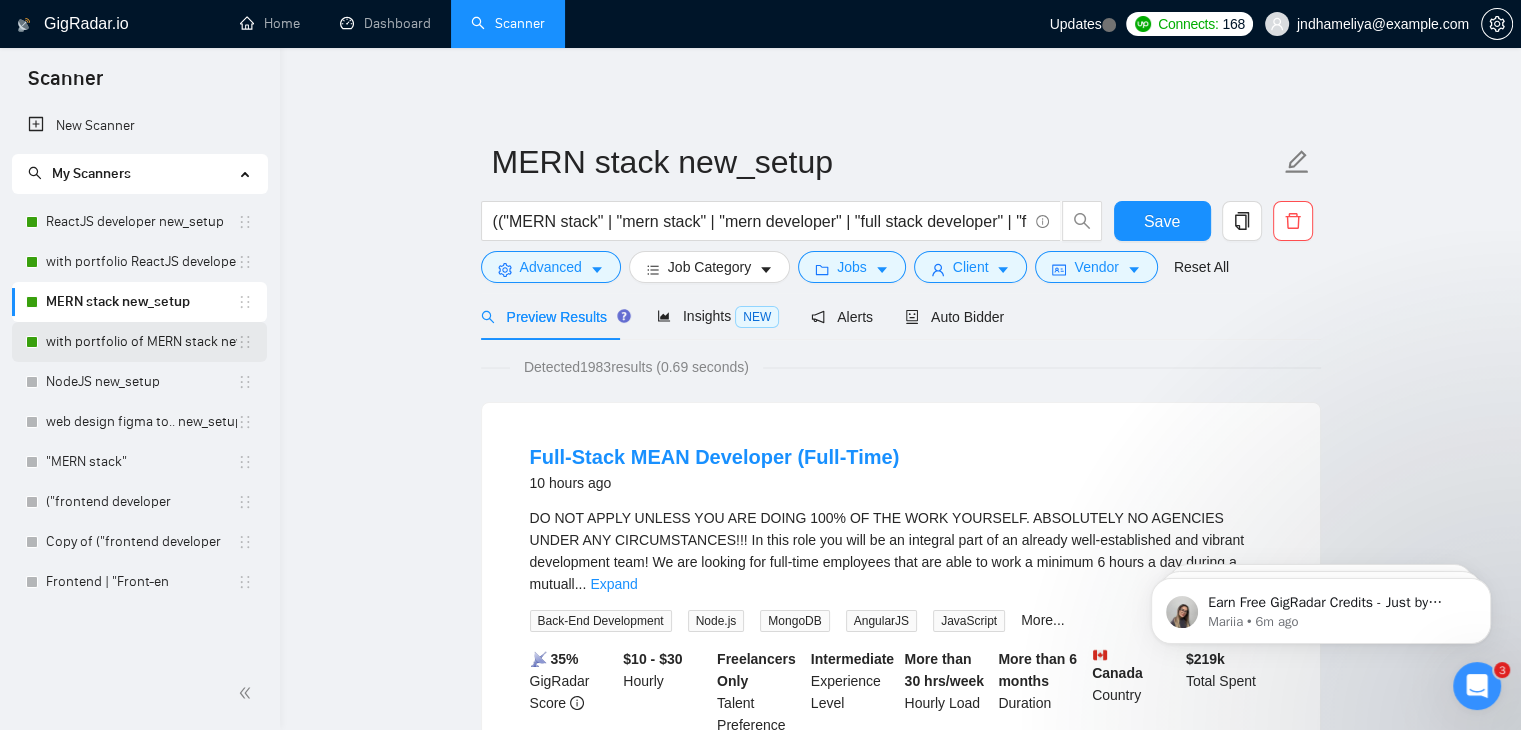 click on "with portfolio of MERN stack new_setup" at bounding box center [141, 342] 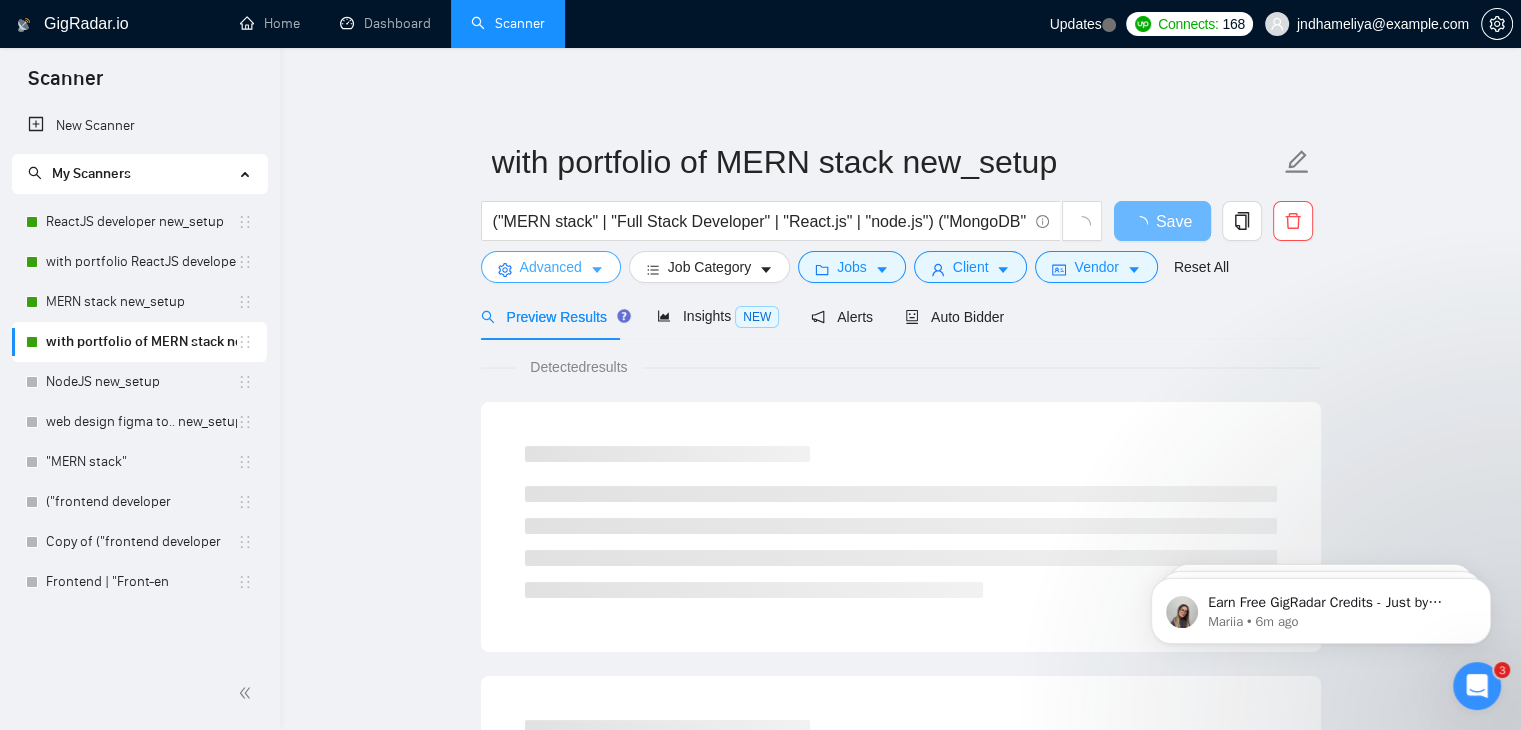 click on "Advanced" at bounding box center [551, 267] 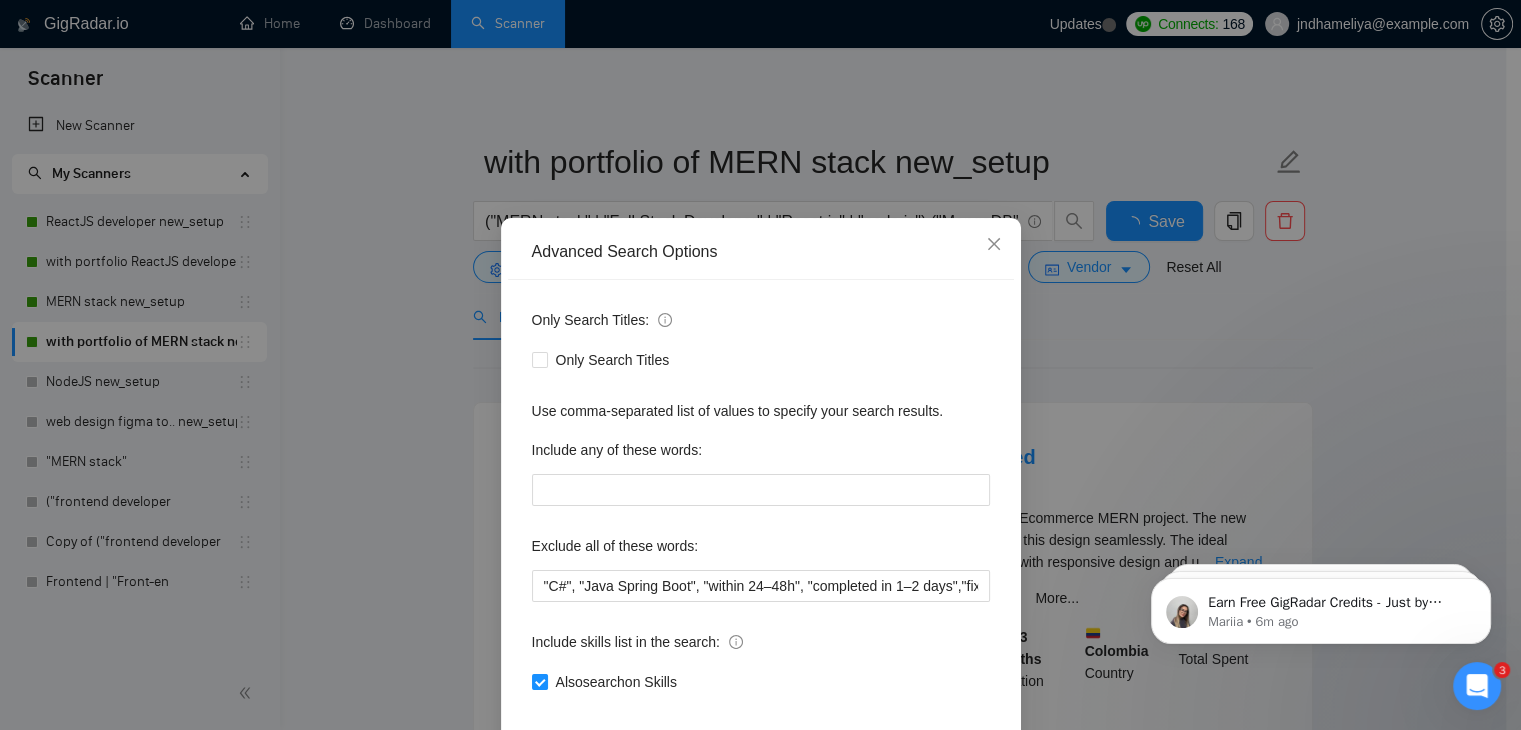 scroll, scrollTop: 102, scrollLeft: 0, axis: vertical 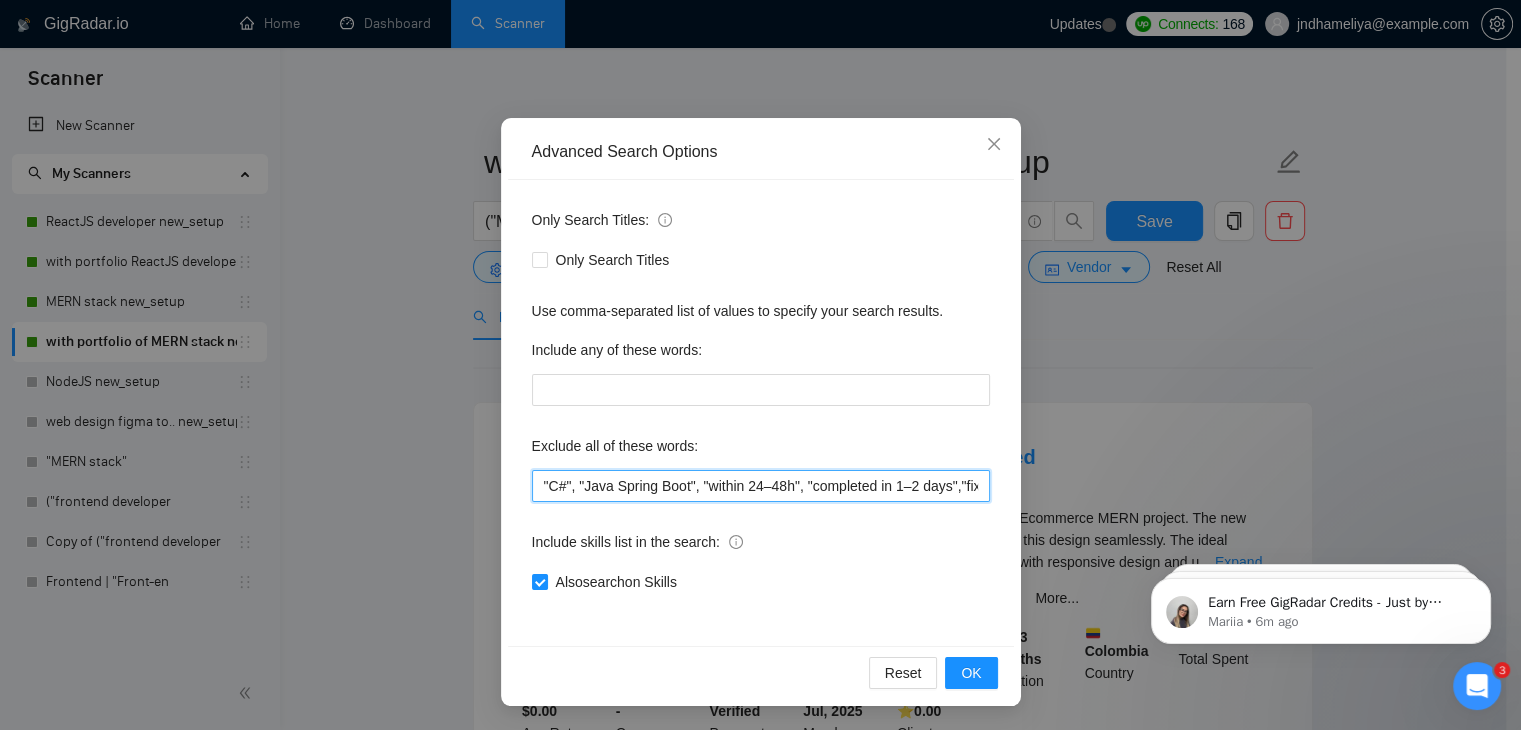 click on ""C#", "Java Spring Boot", "within 24–48h", "completed in 1–2 days","fixed budget", "Fixed Price", "small task", "low budget", "No-Code", "quick fix", "low-code", "non-profit", ".NET", "WordPress", "shopify", "python", "vue*", "php", "laravel", "Flutterflow", "flutter" "React-native","React native", " App developer", "Web3", "Web 3", "QA", "rust", "Angular*", "PST", "CST", "UTC" , "Pacific time", zone", "Spanish", "10+ years", "8+ years ", " 6$/h", " 5$/h", " 4$/h", " 3$/h", " 2$/h"" at bounding box center (761, 486) 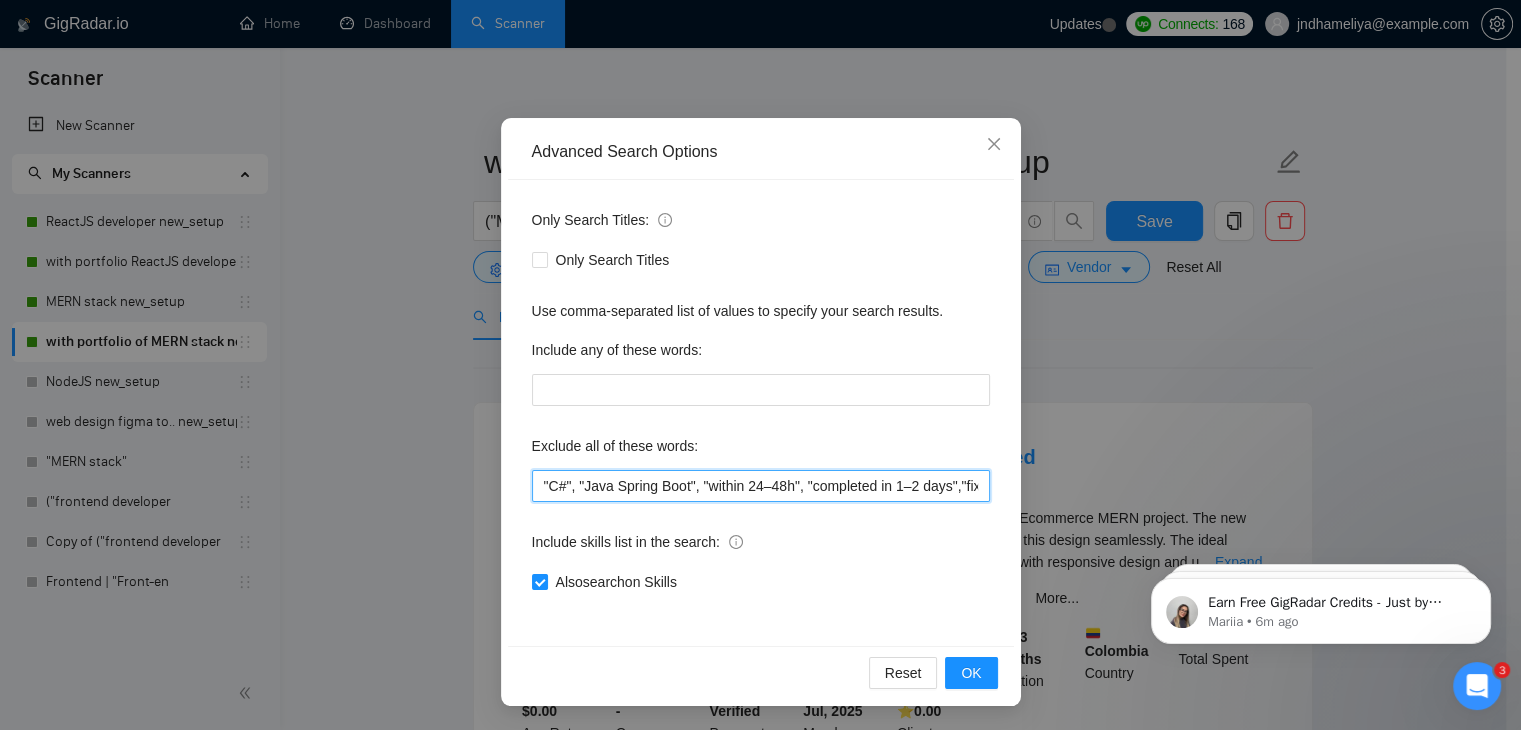 paste on ""UI/UX Designer"," 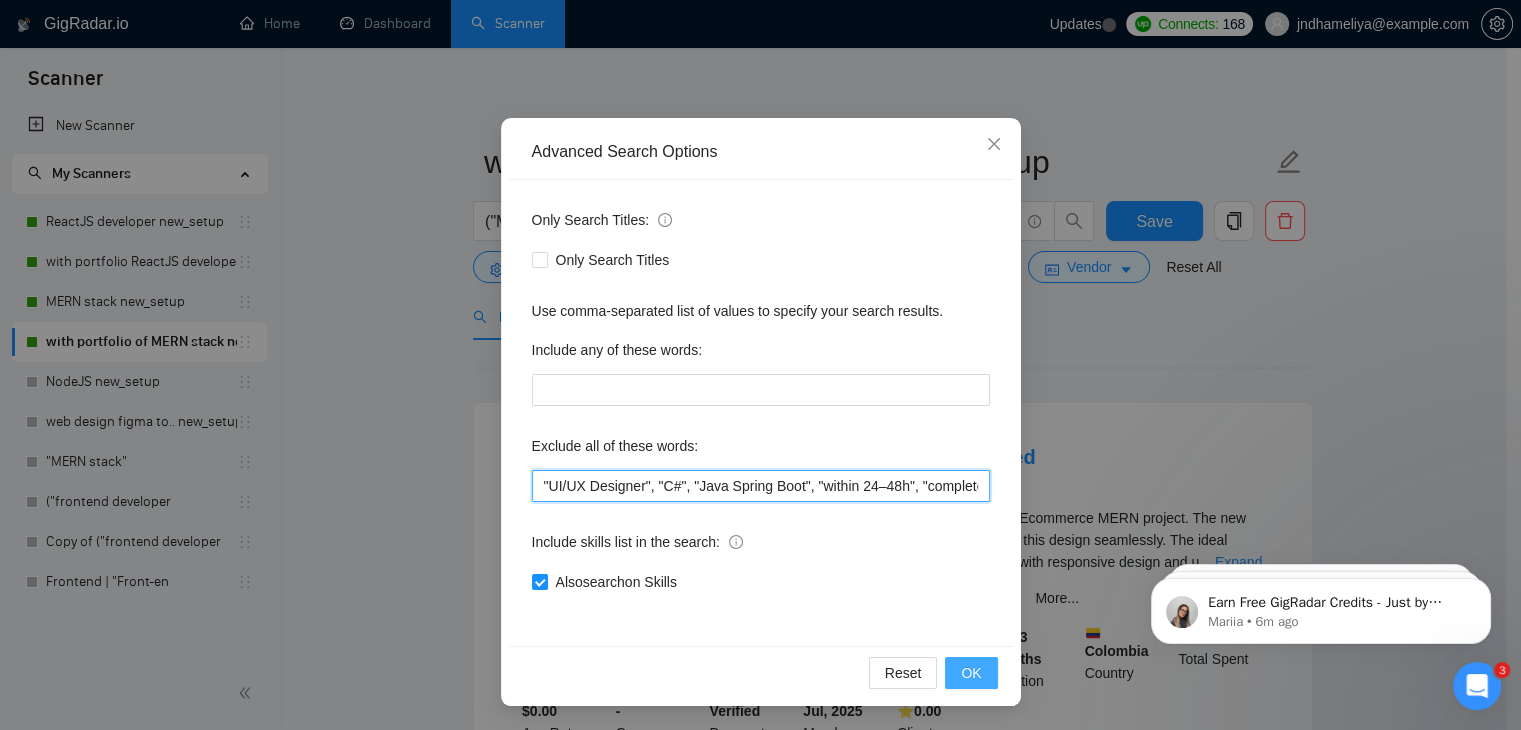 type on ""UI/UX Designer", "C#", "Java Spring Boot", "within 24–48h", "completed in 1–2 days","fixed budget", "Fixed Price", "small task", "low budget", "No-Code", "quick fix", "low-code", "non-profit", ".NET", "WordPress", "shopify", "python", "vue*", "php", "laravel", "Flutterflow", "flutter" "React-native","React native", " App developer", "Web3", "Web 3", "QA", "rust", "Angular*", "PST", "CST", "UTC" , "Pacific time", zone", "Spanish", "10+ years", "8+ years ", " 6$/h", " 5$/h", " 4$/h", " 3$/h", " 2$/h"" 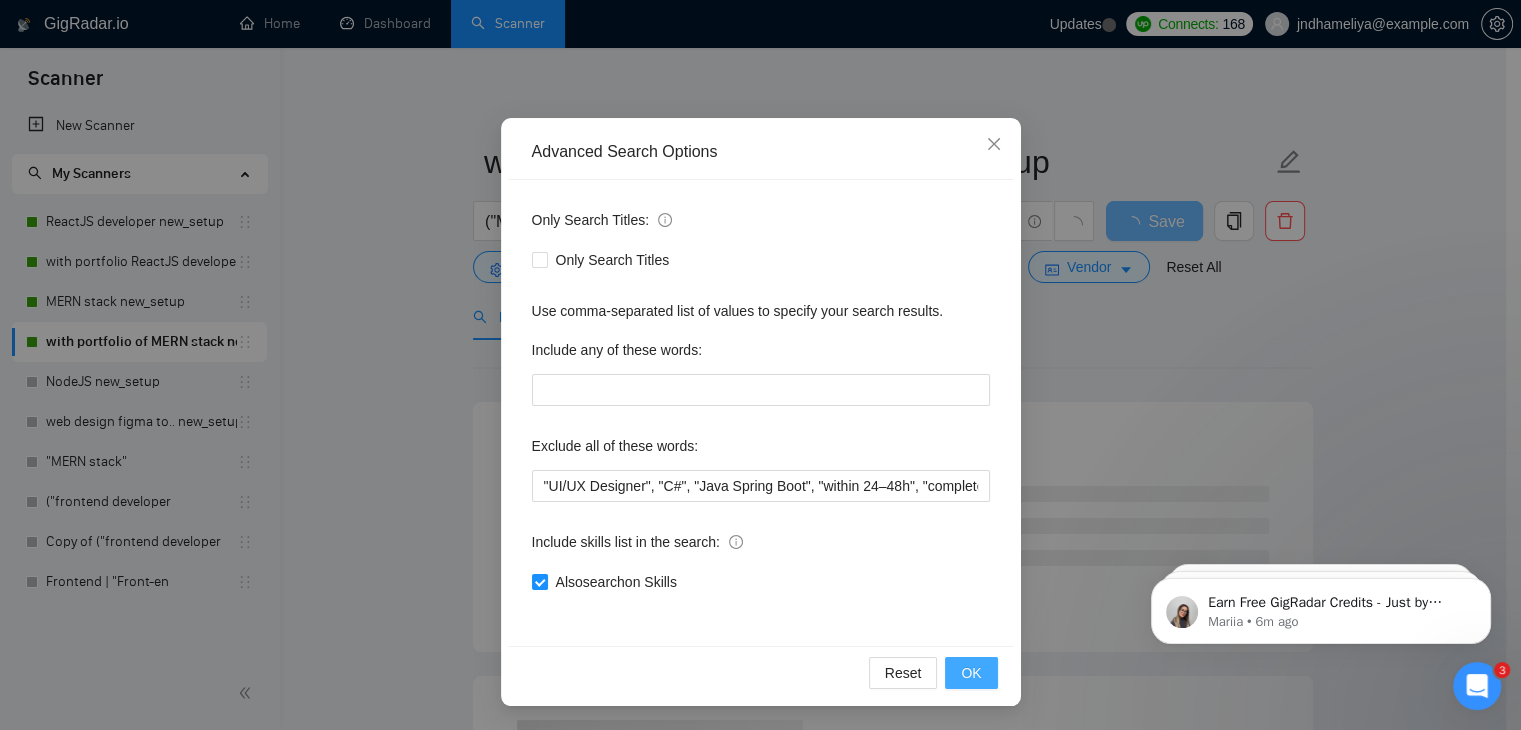 click on "OK" at bounding box center (971, 673) 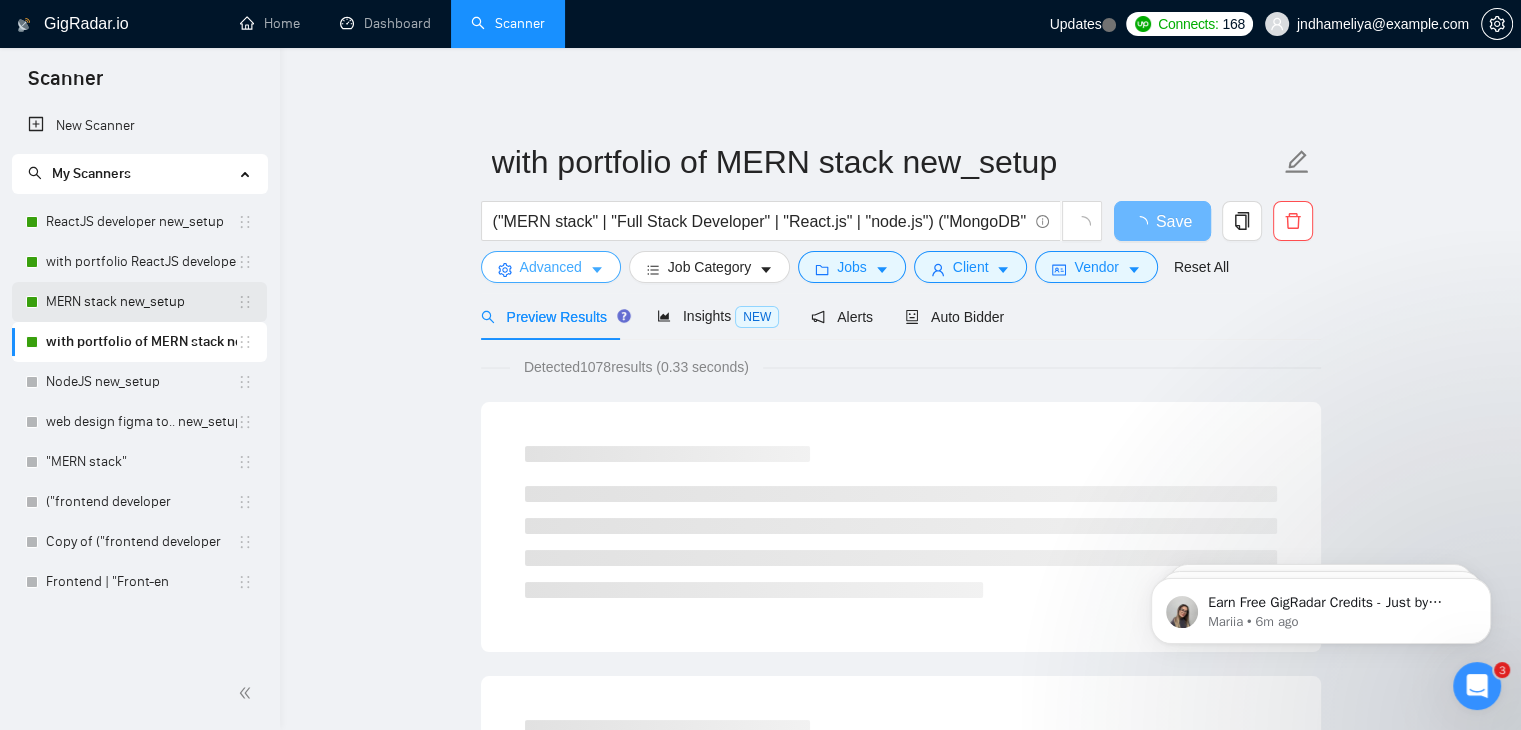 scroll, scrollTop: 0, scrollLeft: 0, axis: both 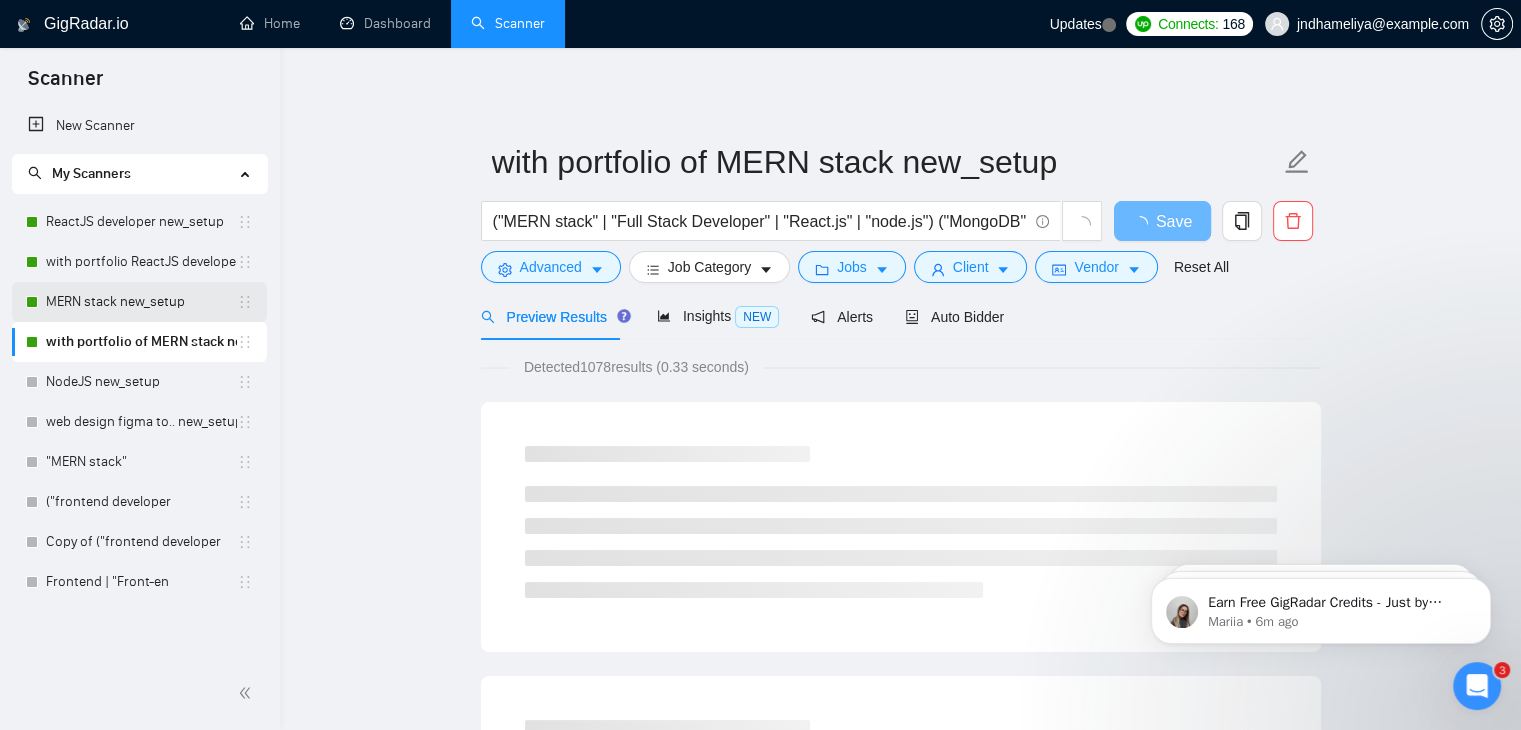 click on "MERN stack new_setup" at bounding box center [141, 302] 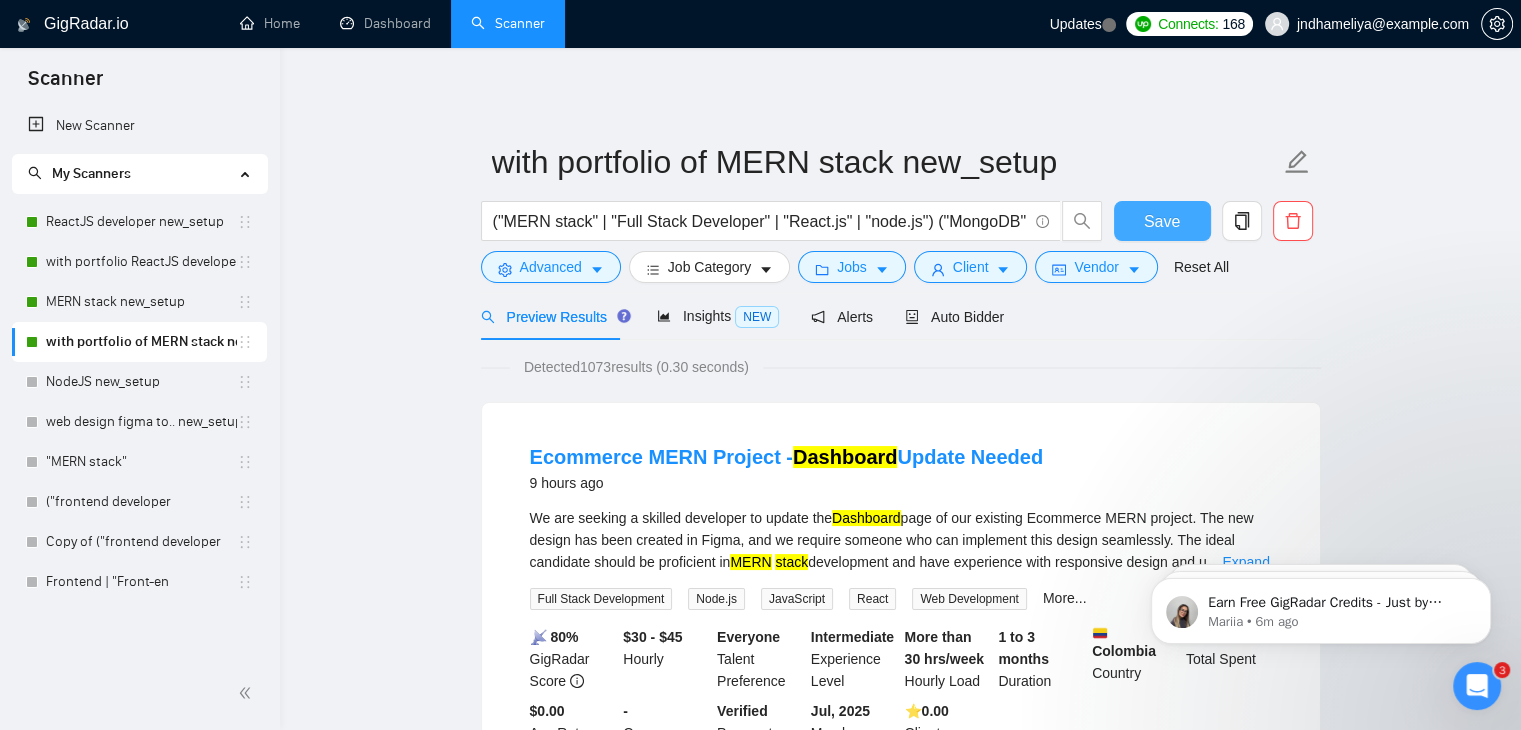 click on "Save" at bounding box center [1162, 221] 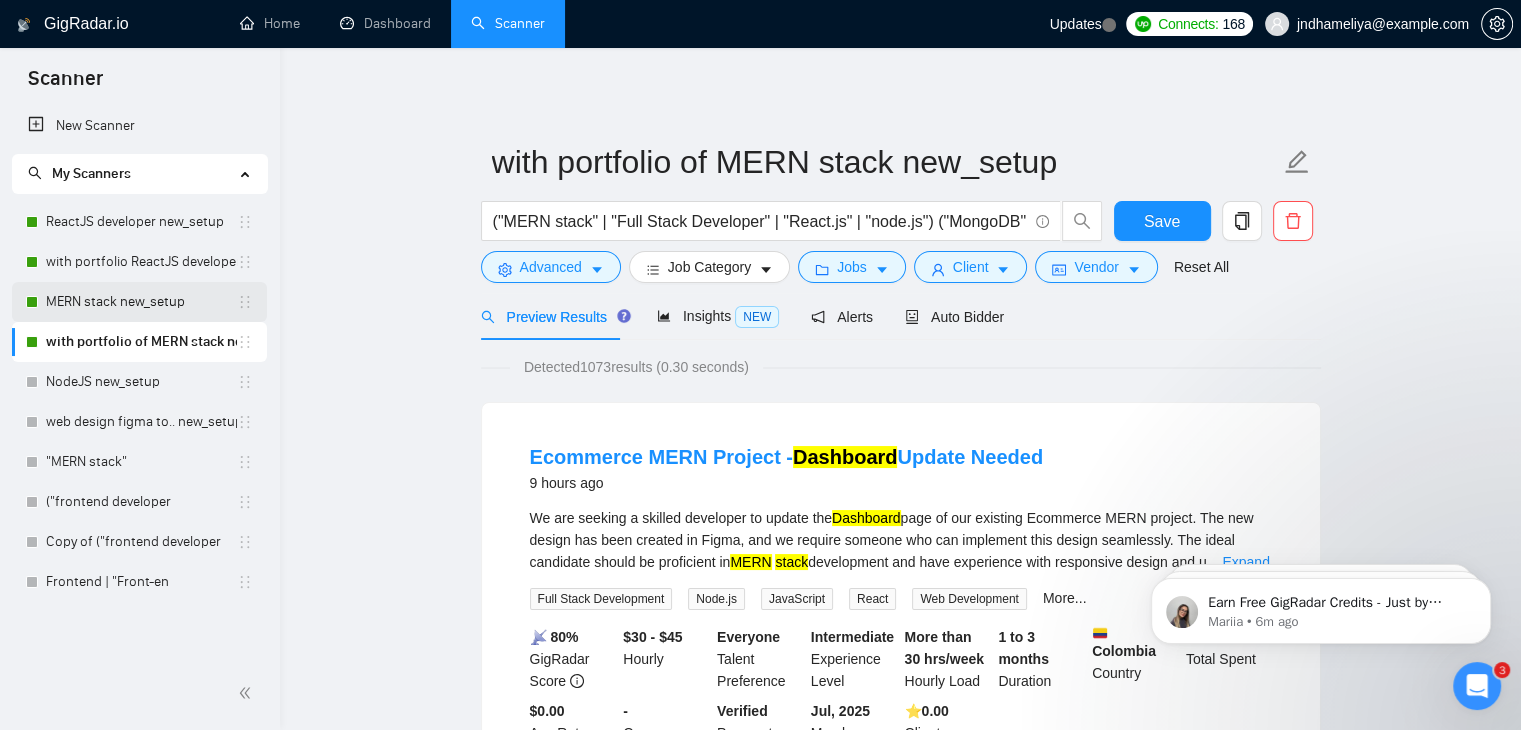 click on "MERN stack new_setup" at bounding box center (141, 302) 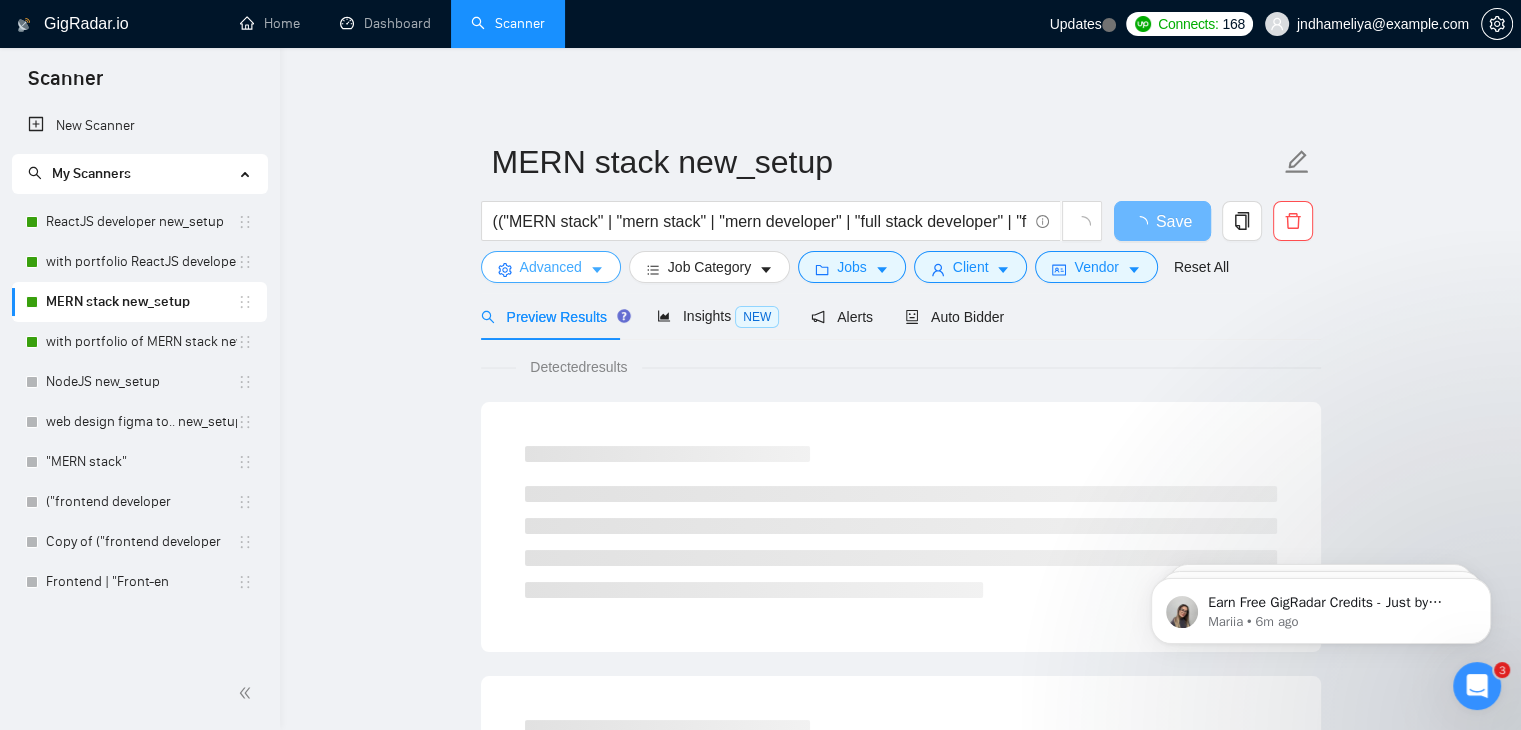 click on "Advanced" at bounding box center (551, 267) 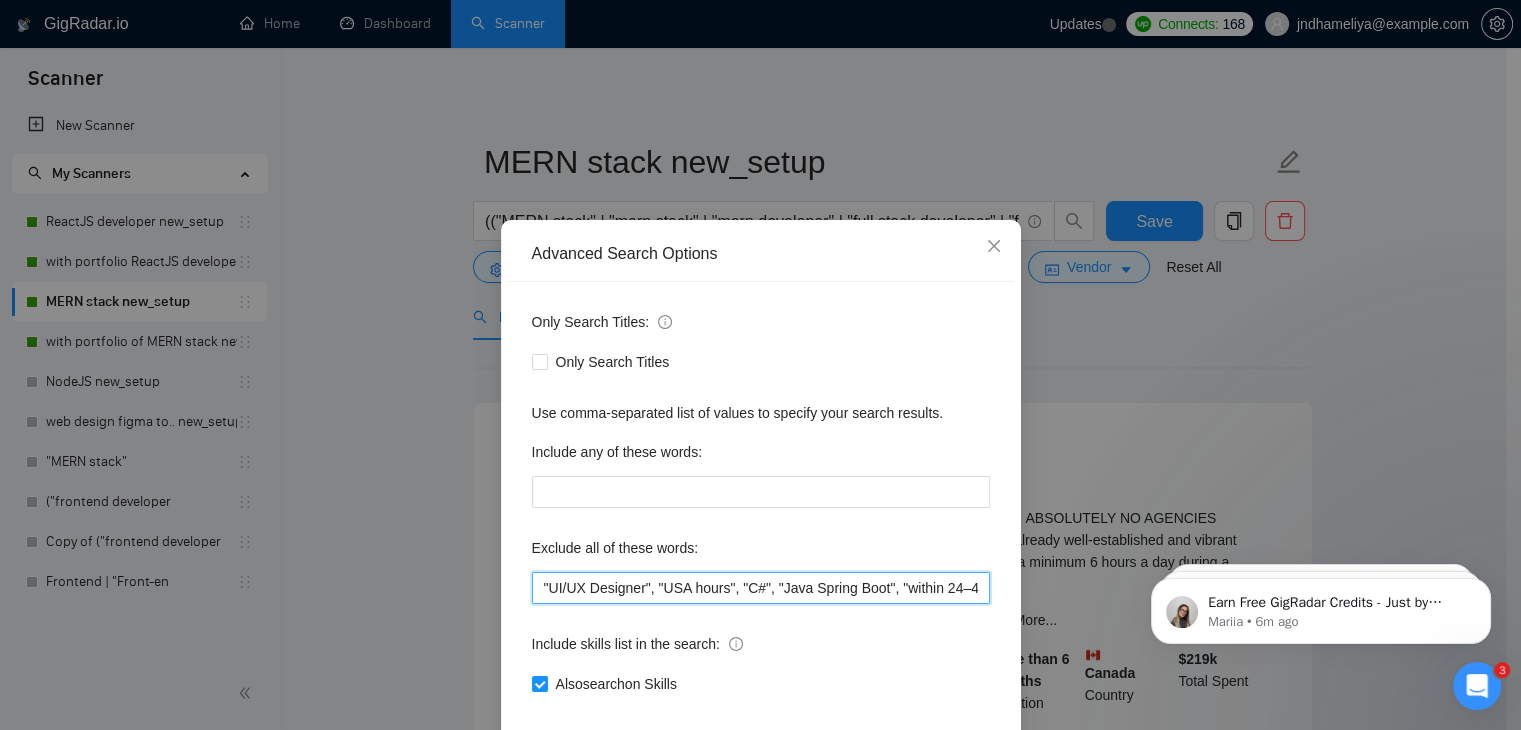 drag, startPoint x: 726, startPoint y: 584, endPoint x: 650, endPoint y: 585, distance: 76.00658 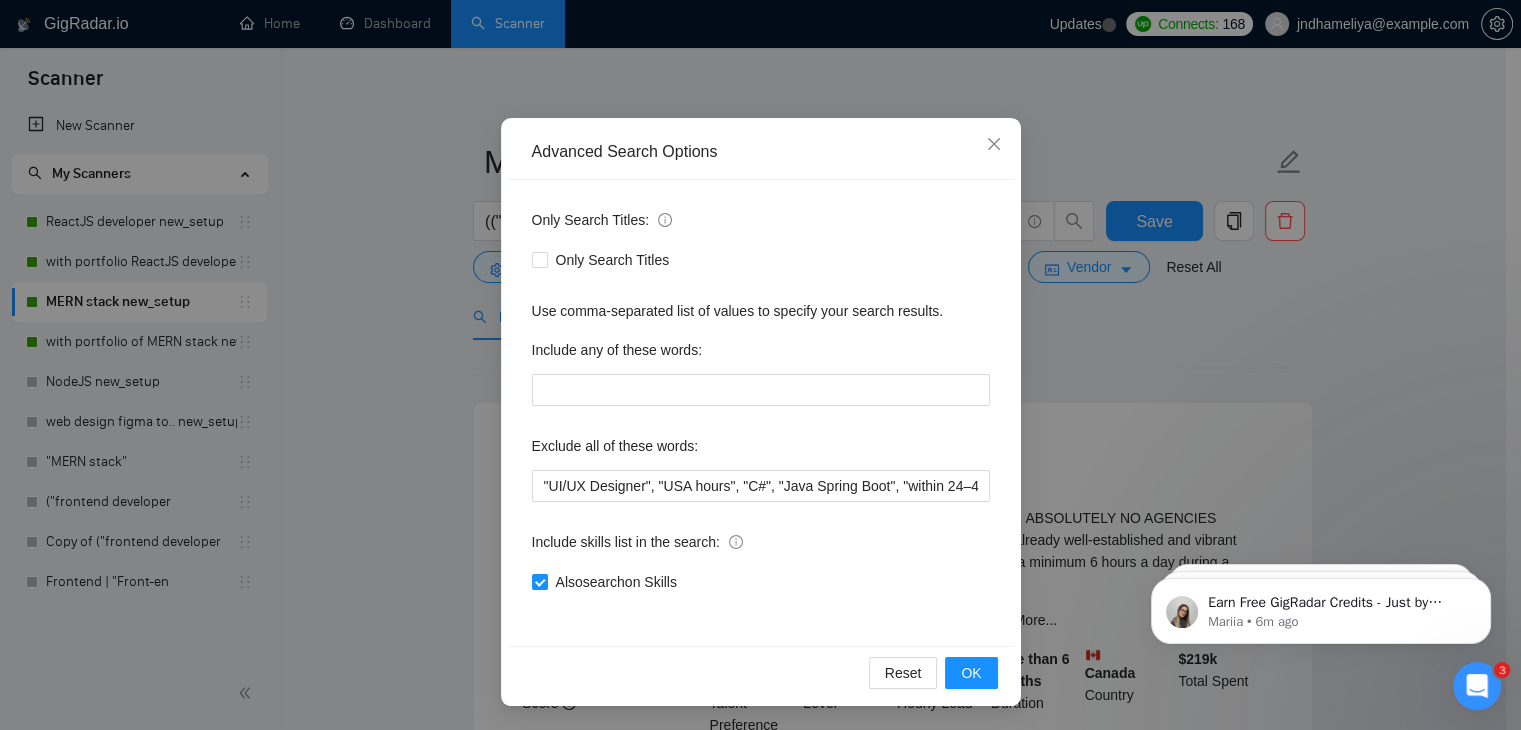 click on "Advanced Search Options Only Search Titles:   Only Search Titles Use comma-separated list of values to specify your search results. Include any of these words: Exclude all of these words: "UI/UX Designer", "[COUNTRY] hours", "C#", "Java Spring Boot", "within 24–48h", "completed in 1–2 days","fixed budget", "Fixed Price", "small task", "low budget", "No-Code", "quick fix", "low-code", "non-profit", ".NET", "WordPress", "shopify", "python", "vue*", "php", "laravel", "Flutterflow", "flutter" "React-native","React native", " App developer", "Web3", "Web 3", "QA", "rust", "Angular*", "PST", "CST", "UTC" , "Pacific time", zone", "Spanish", "10+ years", "8+ years ", " 6$/h", " 5$/h", " 4$/h", " 3$/h", " 2$/h" Include skills list in the search:   Also  search  on Skills Reset OK" at bounding box center [760, 365] 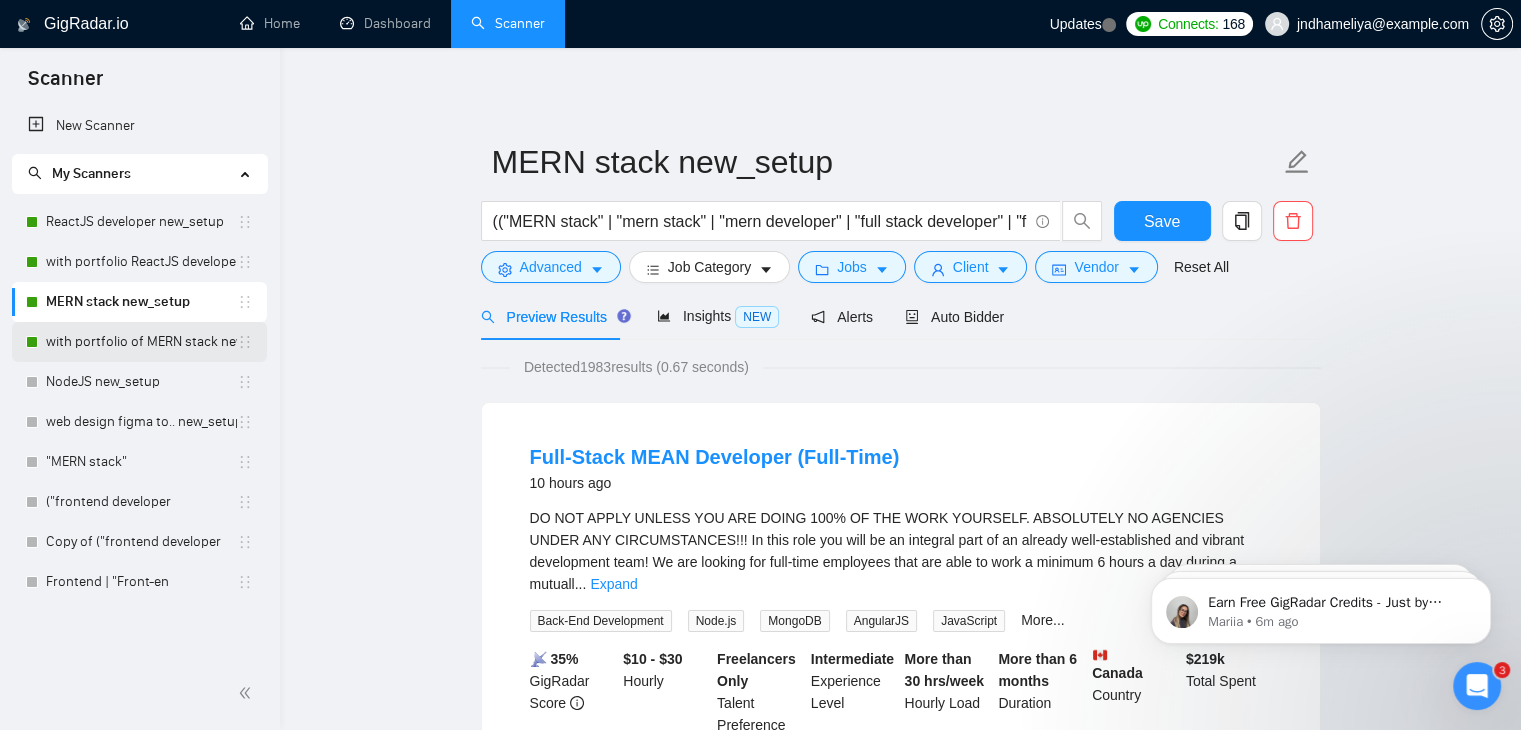 click on "with portfolio of MERN stack new_setup" at bounding box center [141, 342] 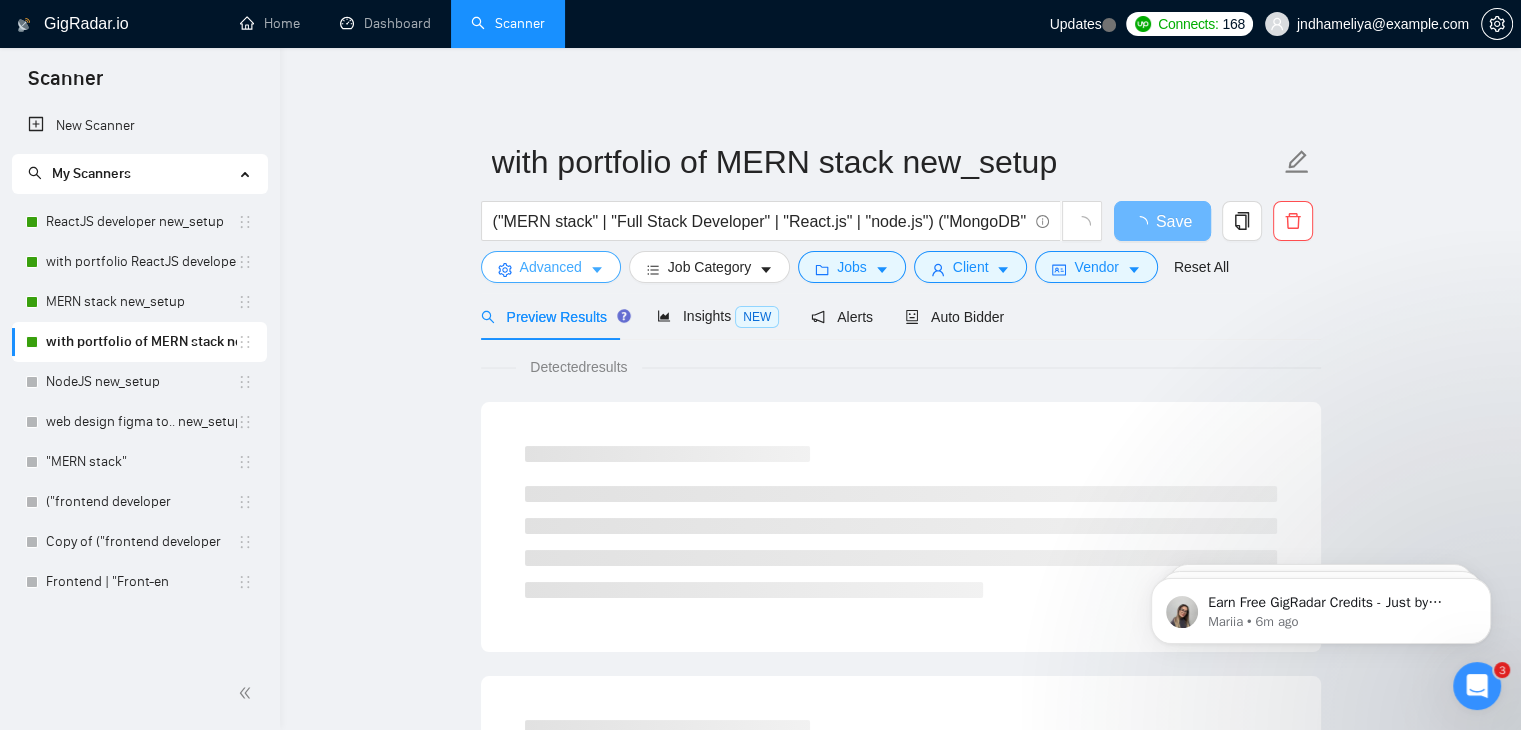 click on "Advanced" at bounding box center (551, 267) 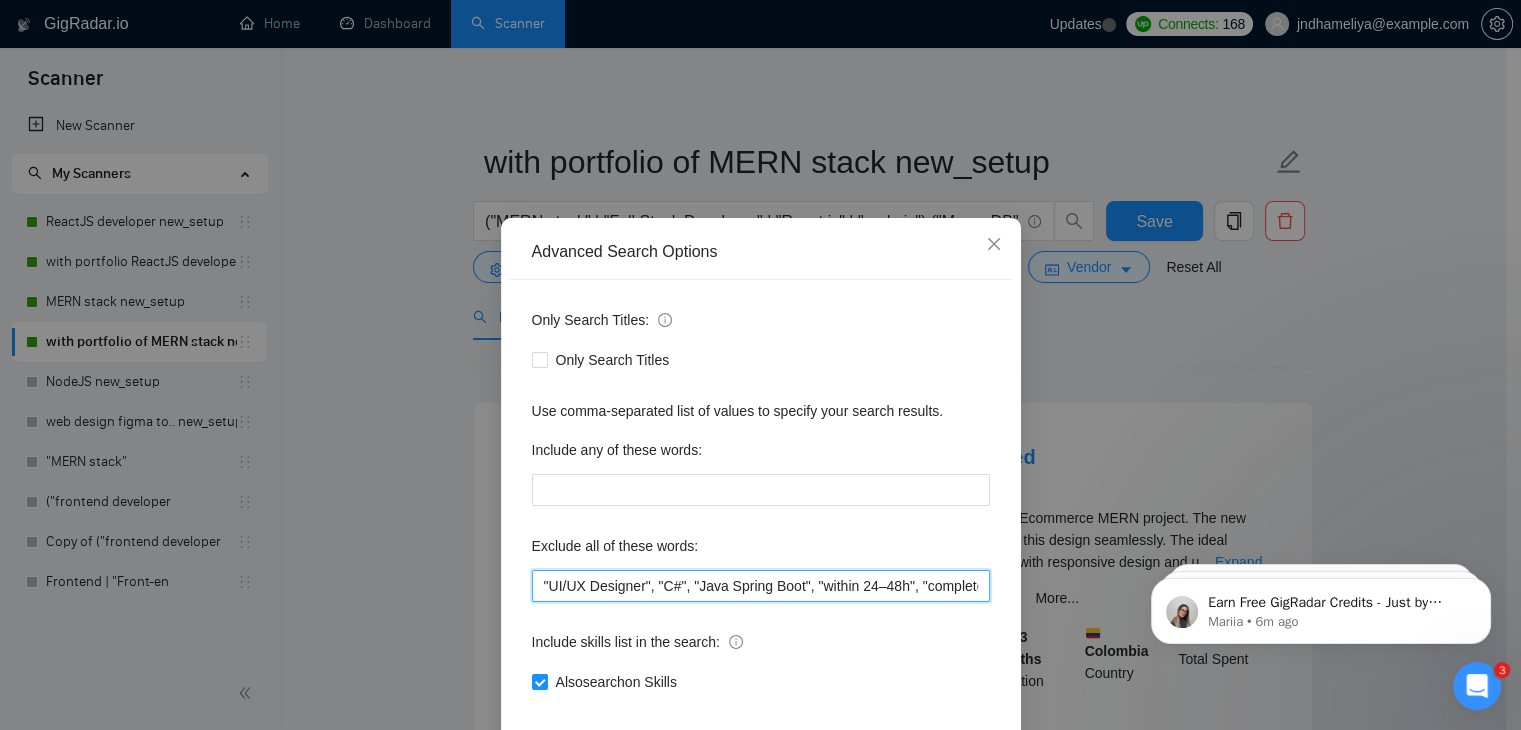 click on ""UI/UX Designer", "C#", "Java Spring Boot", "within 24–48h", "completed in 1–2 days","fixed budget", "Fixed Price", "small task", "low budget", "No-Code", "quick fix", "low-code", "non-profit", ".NET", "WordPress", "shopify", "python", "vue*", "php", "laravel", "Flutterflow", "flutter" "React-native","React native", " App developer", "Web3", "Web 3", "QA", "rust", "Angular*", "PST", "CST", "UTC" , "Pacific time", zone", "Spanish", "10+ years", "8+ years ", " 6$/h", " 5$/h", " 4$/h", " 3$/h", " 2$/h"" at bounding box center (761, 586) 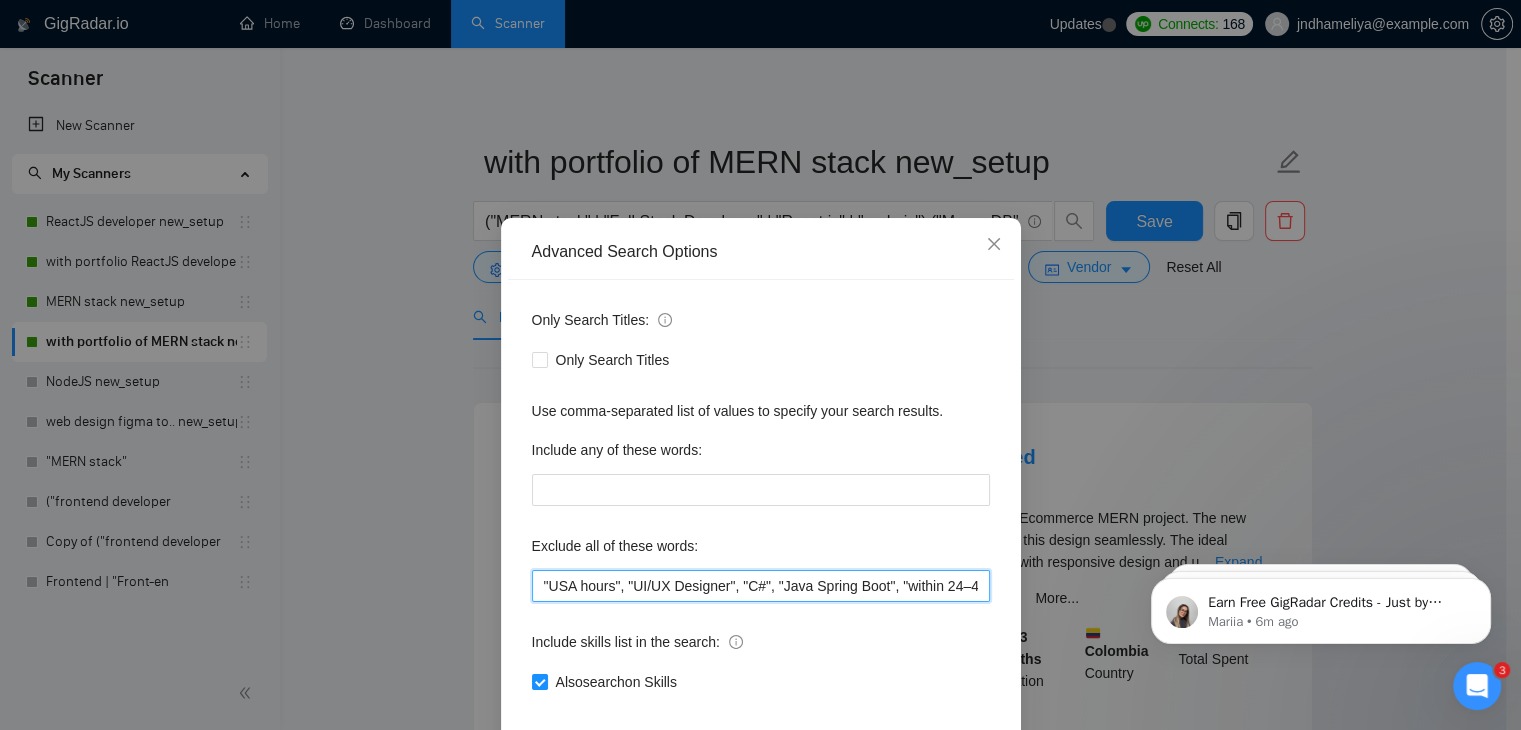 scroll, scrollTop: 102, scrollLeft: 0, axis: vertical 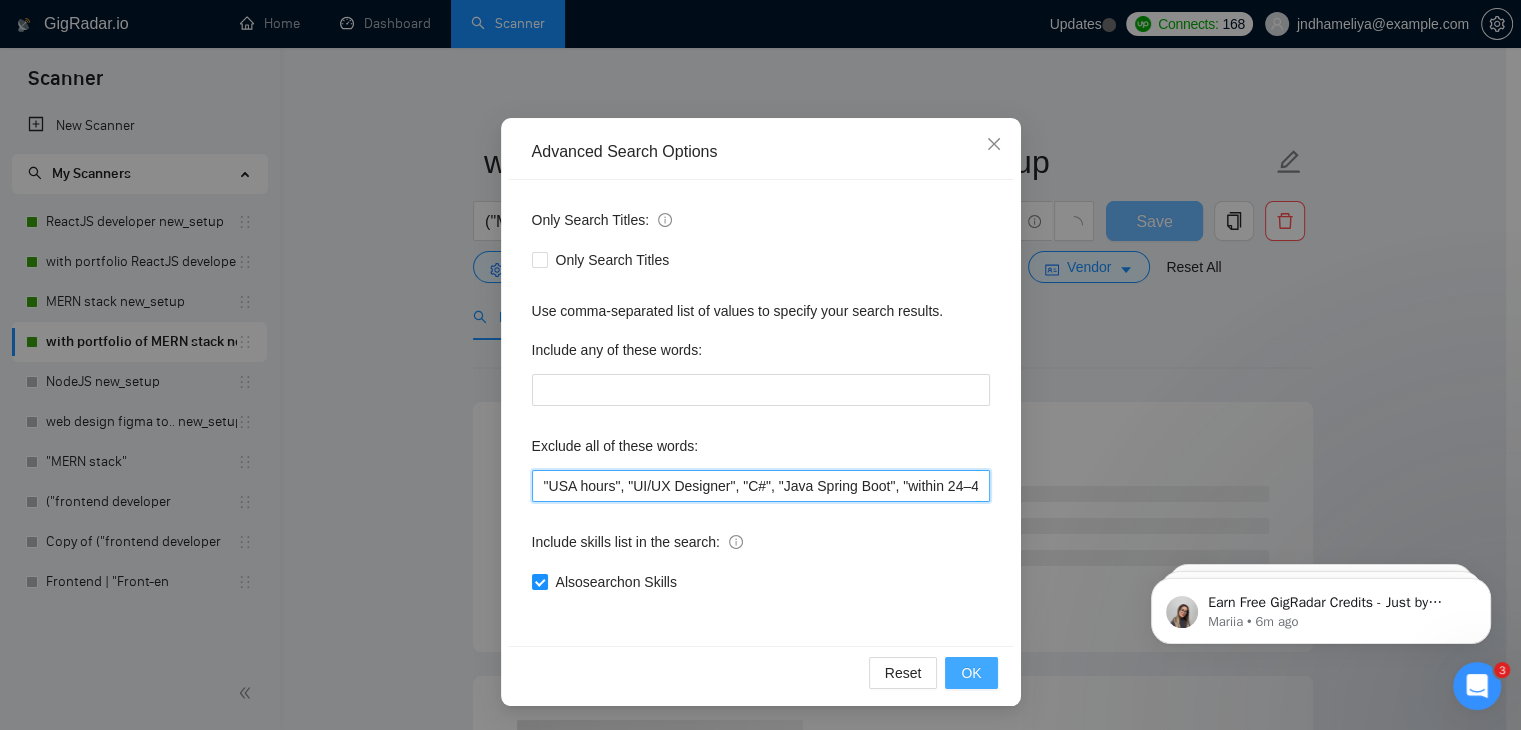 type on ""USA hours", "UI/UX Designer", "C#", "Java Spring Boot", "within 24–48h", "completed in 1–2 days","fixed budget", "Fixed Price", "small task", "low budget", "No-Code", "quick fix", "low-code", "non-profit", ".NET", "WordPress", "shopify", "python", "vue*", "php", "laravel", "Flutterflow", "flutter" "React-native","React native", " App developer", "Web3", "Web 3", "QA", "rust", "Angular*", "PST", "CST", "UTC" , "Pacific time", zone", "Spanish", "10+ years", "8+ years ", " 6$/h", " 5$/h", " 4$/h", " 3$/h", " 2$/h"" 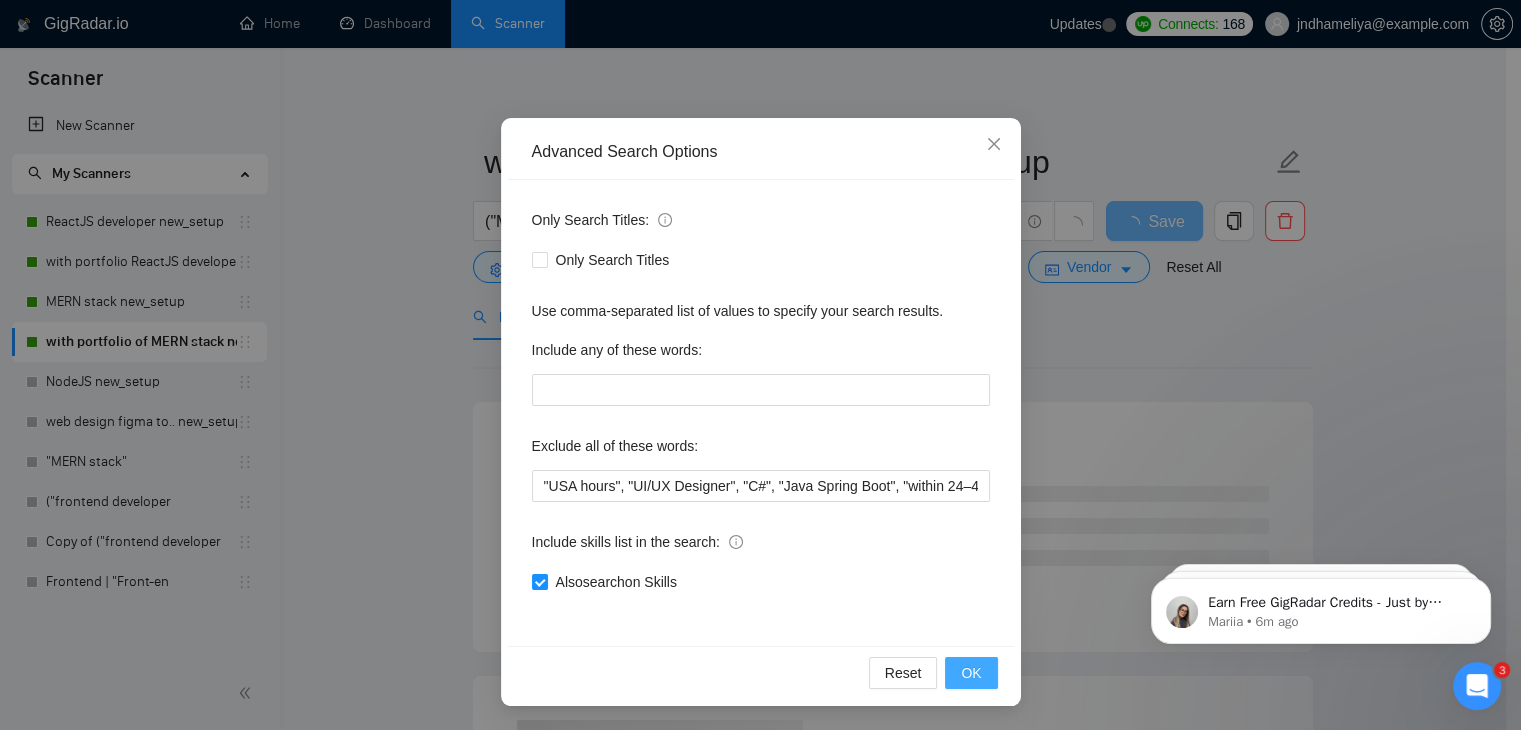 click on "OK" at bounding box center [971, 673] 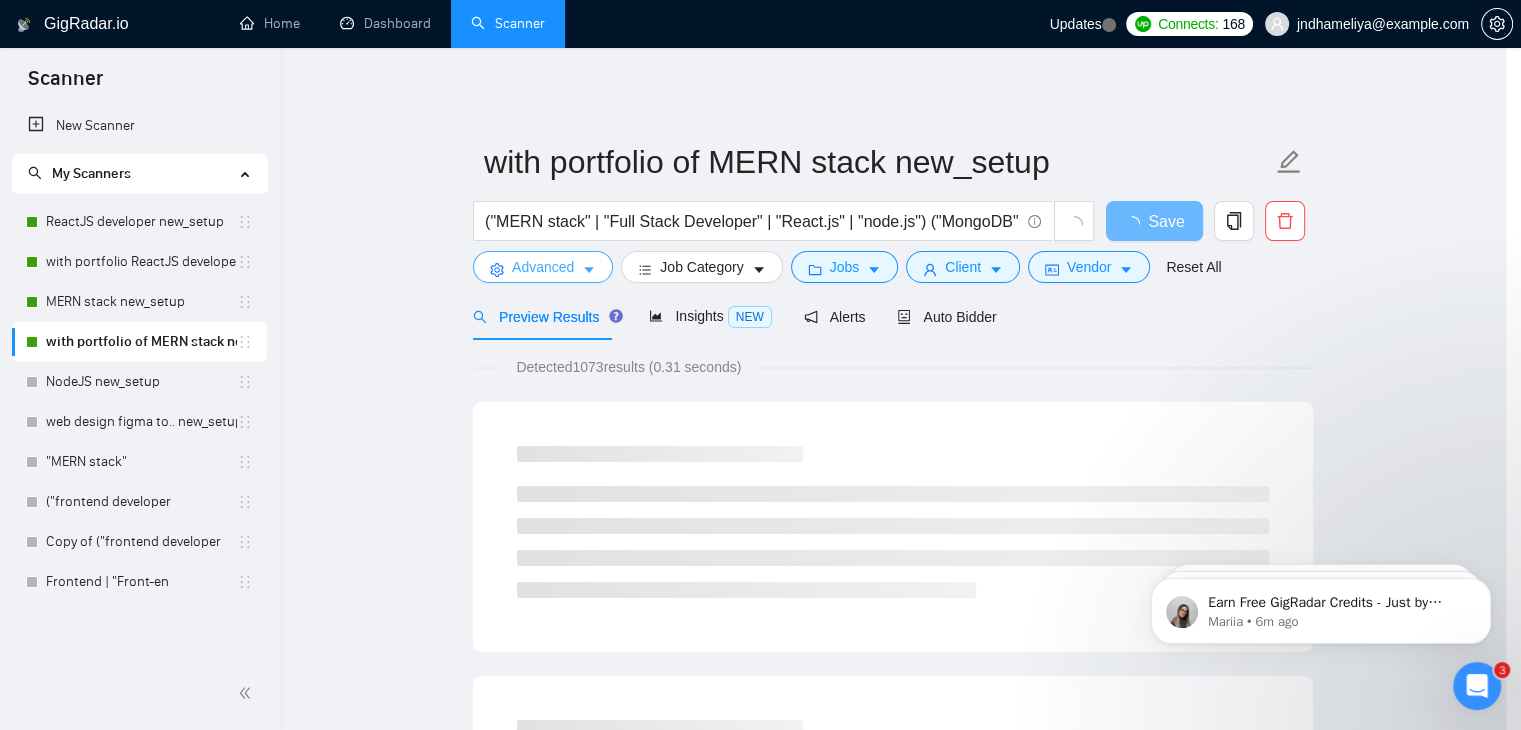 scroll, scrollTop: 0, scrollLeft: 0, axis: both 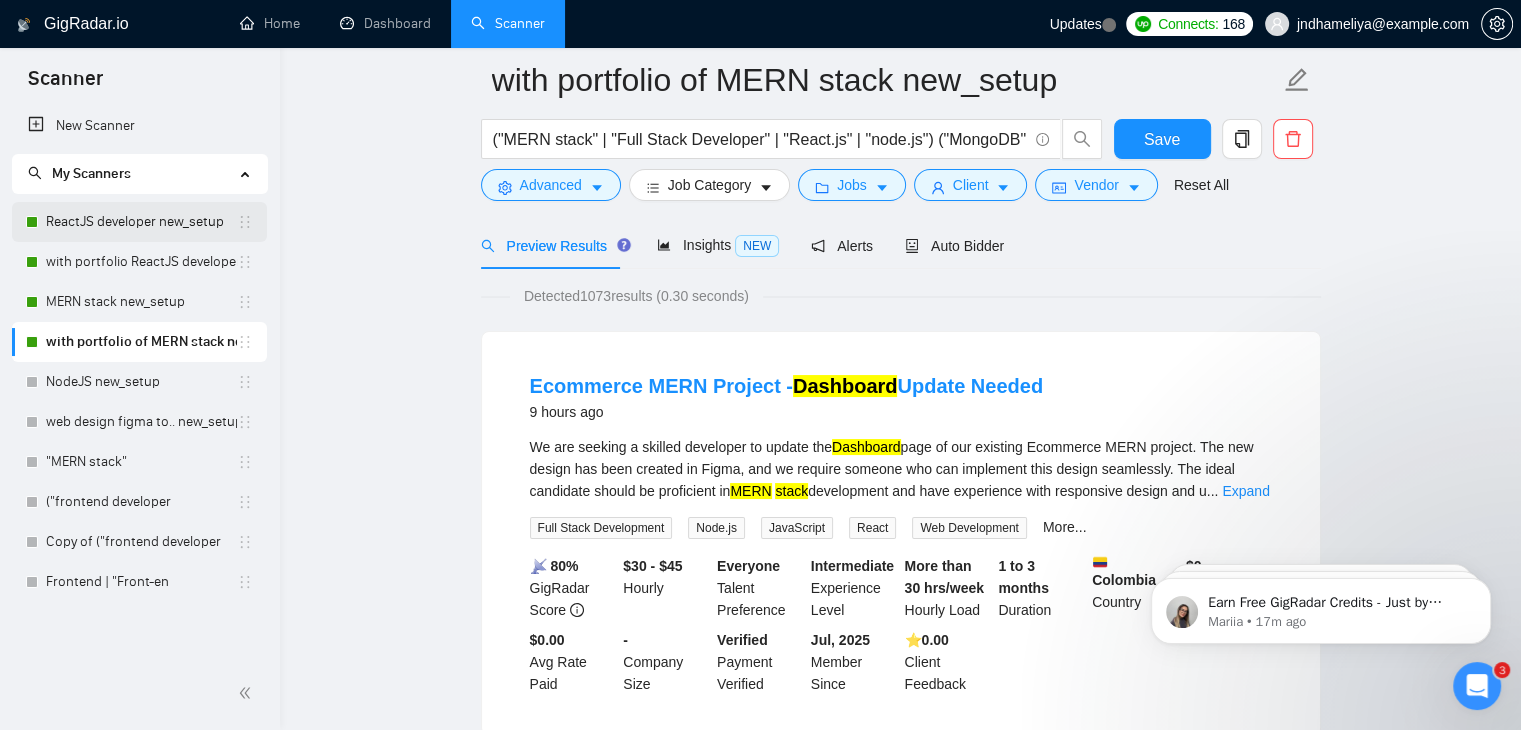 click on "ReactJS developer new_setup" at bounding box center [141, 222] 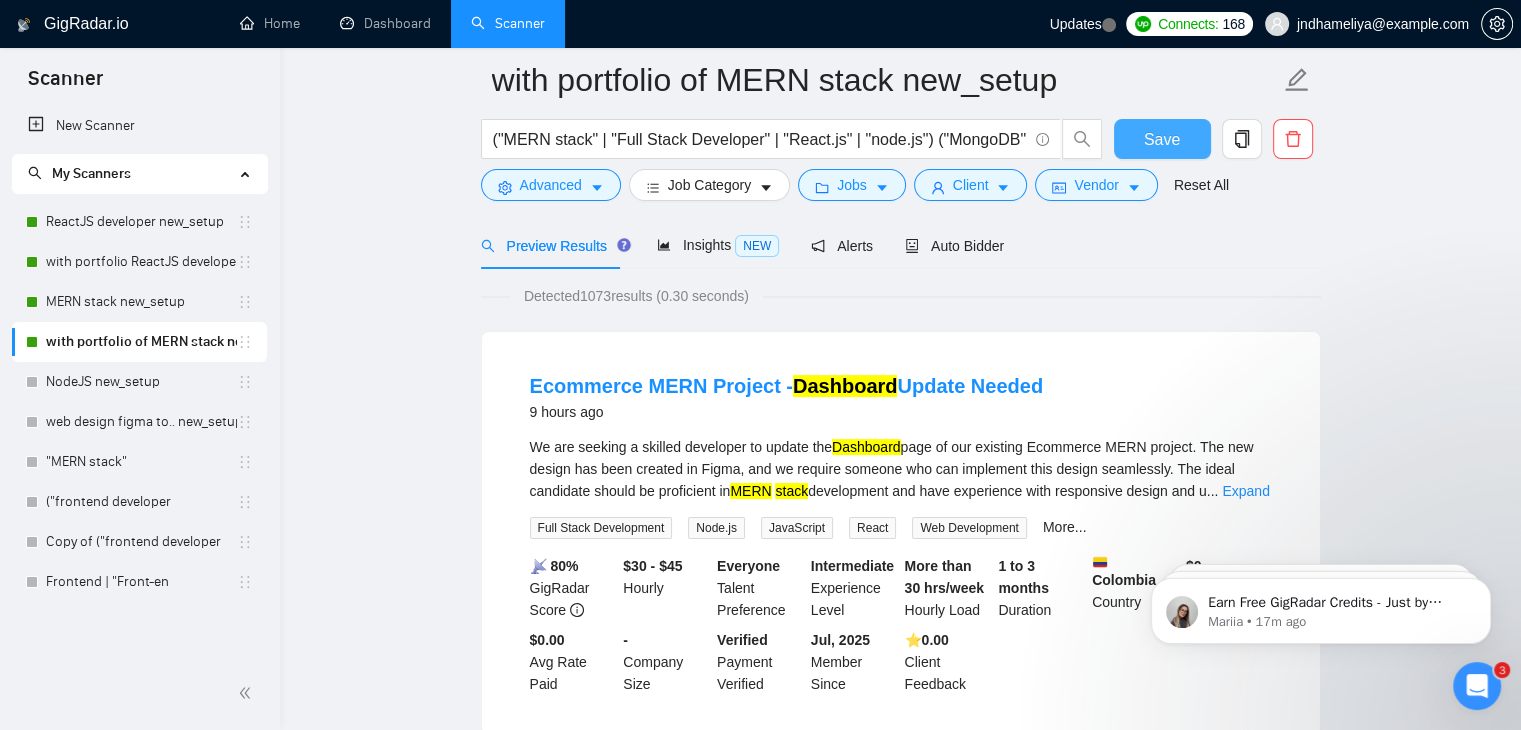 click on "Save" at bounding box center [1162, 139] 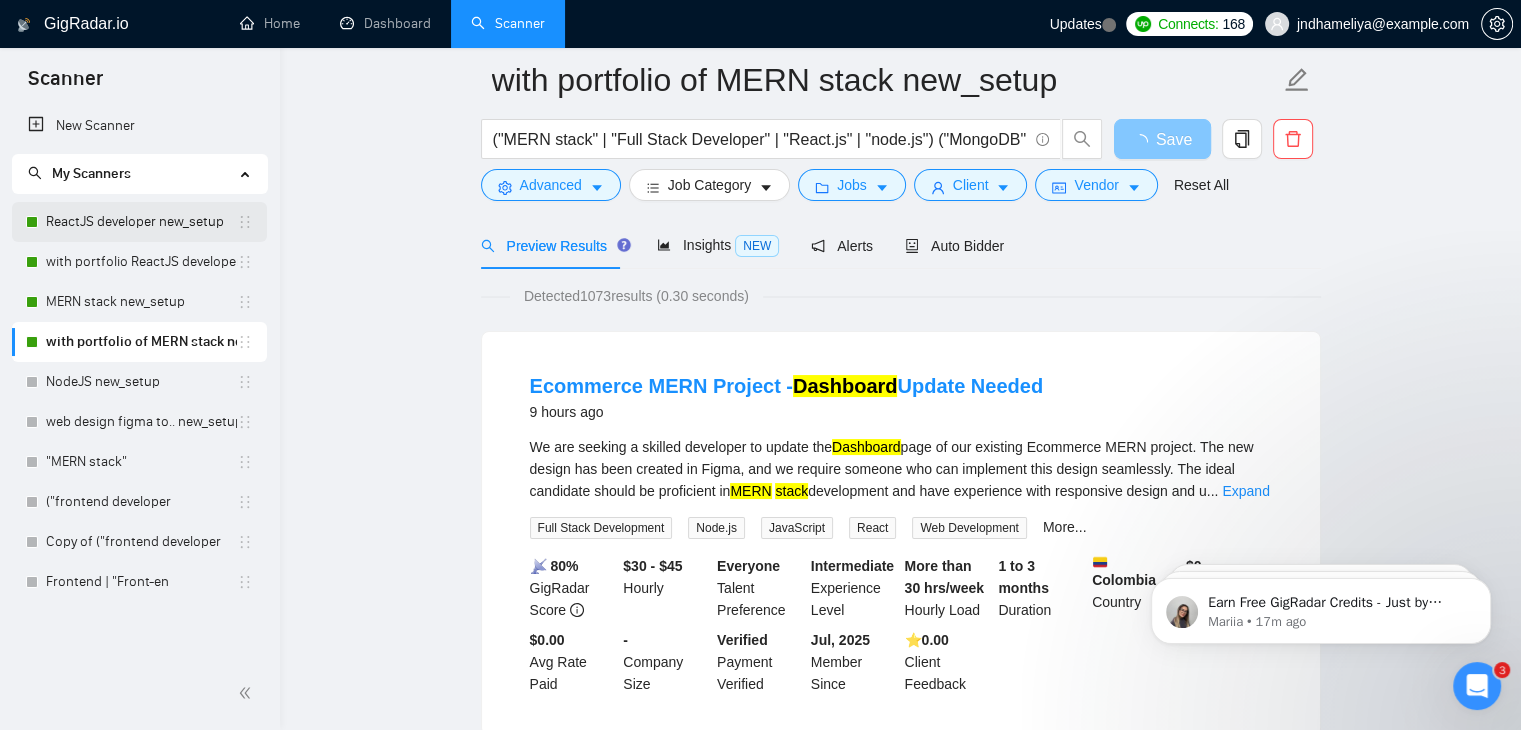 type 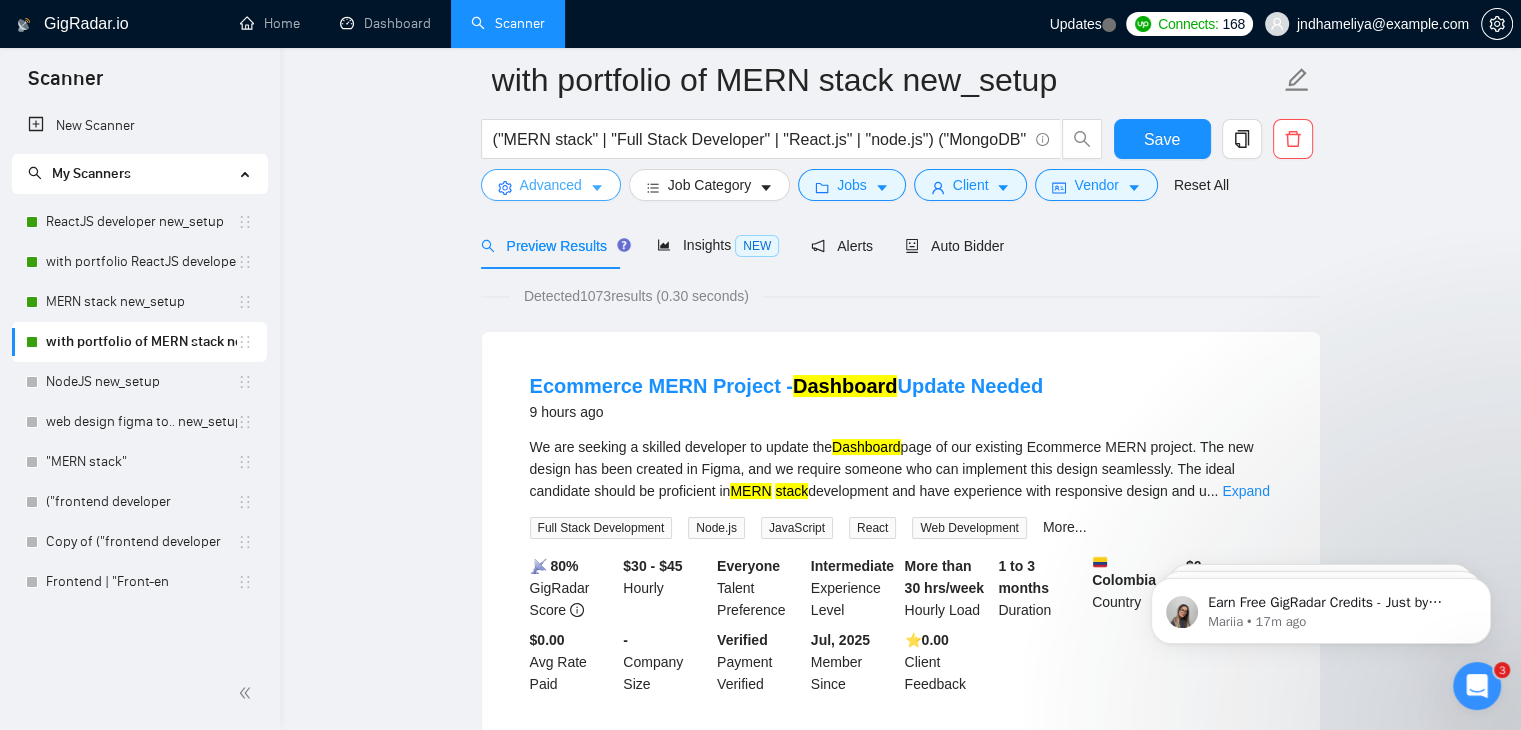 click on "Advanced" at bounding box center [551, 185] 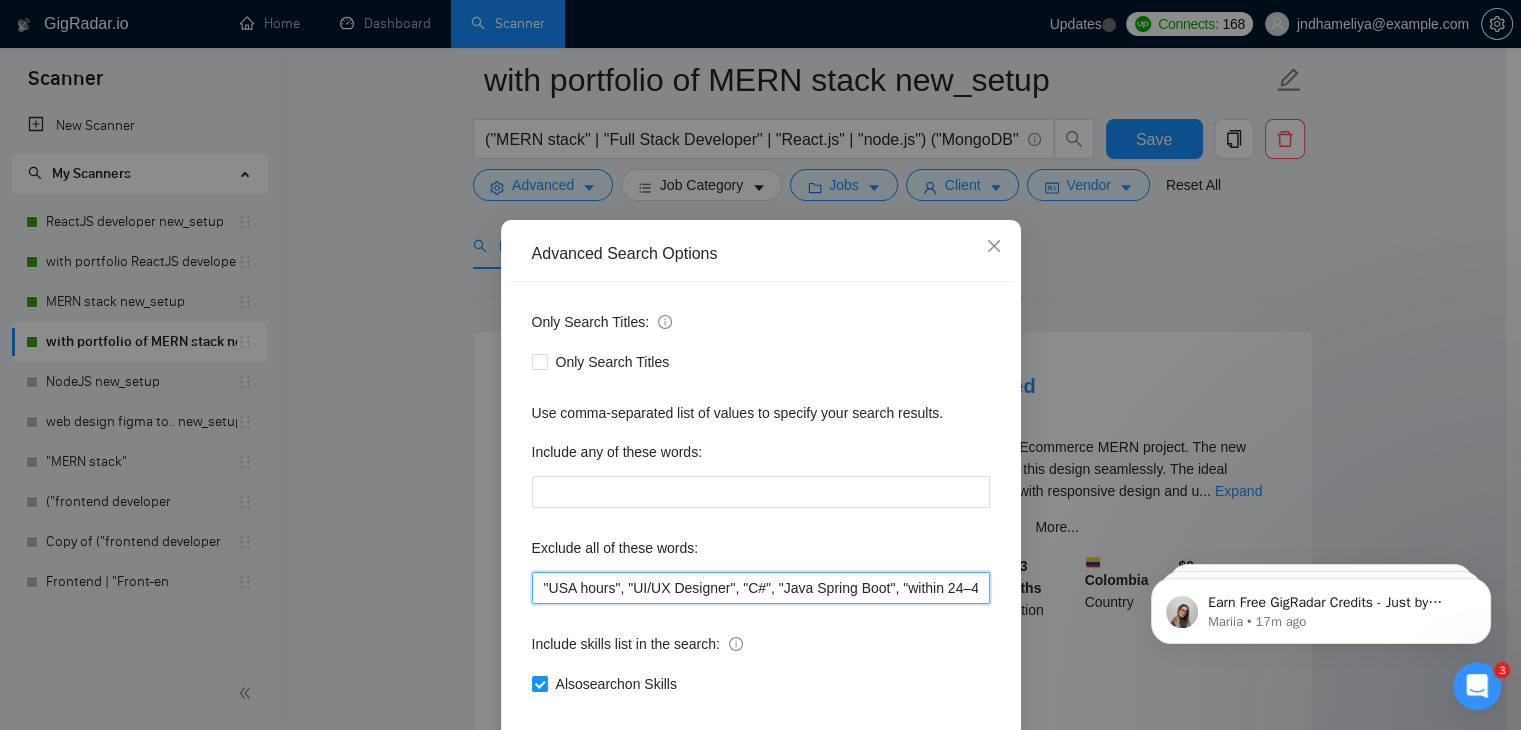 click on ""USA hours", "UI/UX Designer", "C#", "Java Spring Boot", "within 24–48h", "completed in 1–2 days","fixed budget", "Fixed Price", "small task", "low budget", "No-Code", "quick fix", "low-code", "non-profit", ".NET", "WordPress", "shopify", "python", "vue*", "php", "laravel", "Flutterflow", "flutter" "React-native","React native", " App developer", "Web3", "Web 3", "QA", "rust", "Angular*", "PST", "CST", "UTC" , "Pacific time", zone", "Spanish", "10+ years", "8+ years ", " 6$/h", " 5$/h", " 4$/h", " 3$/h", " 2$/h"" at bounding box center (761, 588) 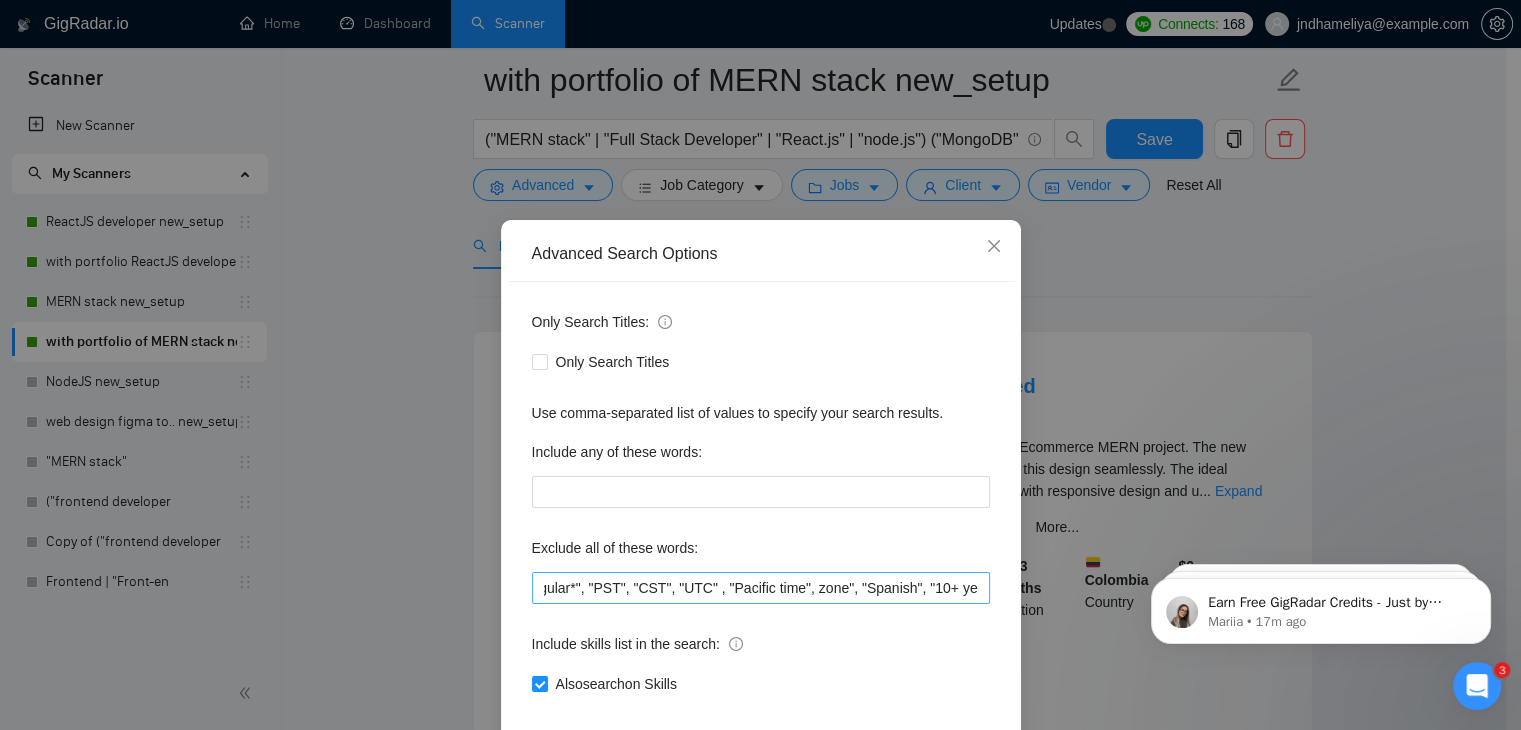 scroll, scrollTop: 0, scrollLeft: 0, axis: both 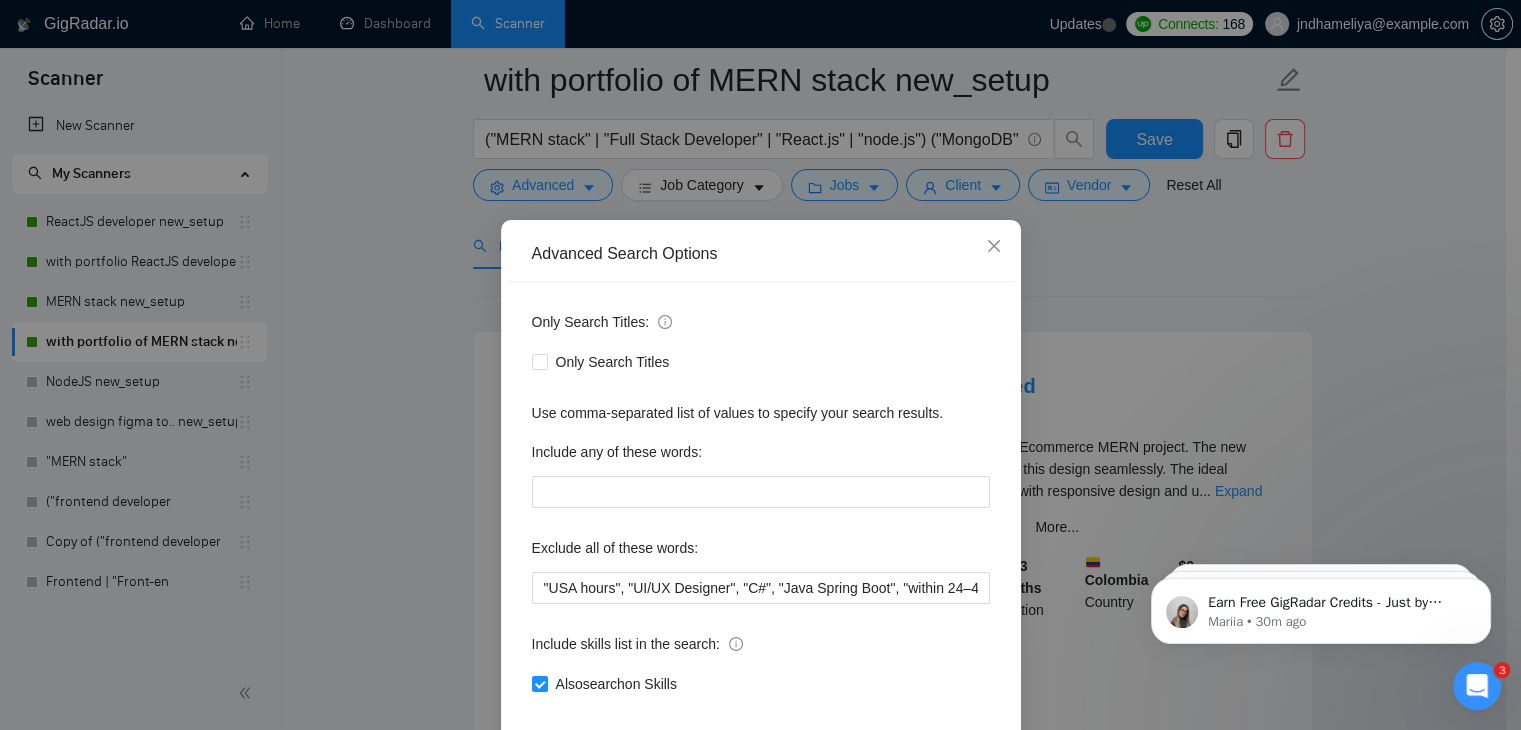 click on "Advanced Search Options Only Search Titles:   Only Search Titles Use comma-separated list of values to specify your search results. Include any of these words: Exclude all of these words: "USA hours", "UI/UX Designer", "C#", "Java Spring Boot", "within 24–48h", "completed in 1–2 days","fixed budget", "Fixed Price", "small task", "low budget", "No-Code", "quick fix", "low-code", "non-profit", ".NET", "WordPress", "shopify", "python", "vue*", "php", "laravel", "Flutterflow", "flutter" "React-native","React native", " App developer", "Web3", "Web 3", "QA", "rust", "Angular*", "PST", "CST", "UTC" , "Pacific time", zone", "Spanish", "10+ years", "8+ years ", " 6$/h", " 5$/h", " 4$/h", " 3$/h", " 2$/h" Include skills list in the search:   Also  search  on Skills Reset OK" at bounding box center (760, 365) 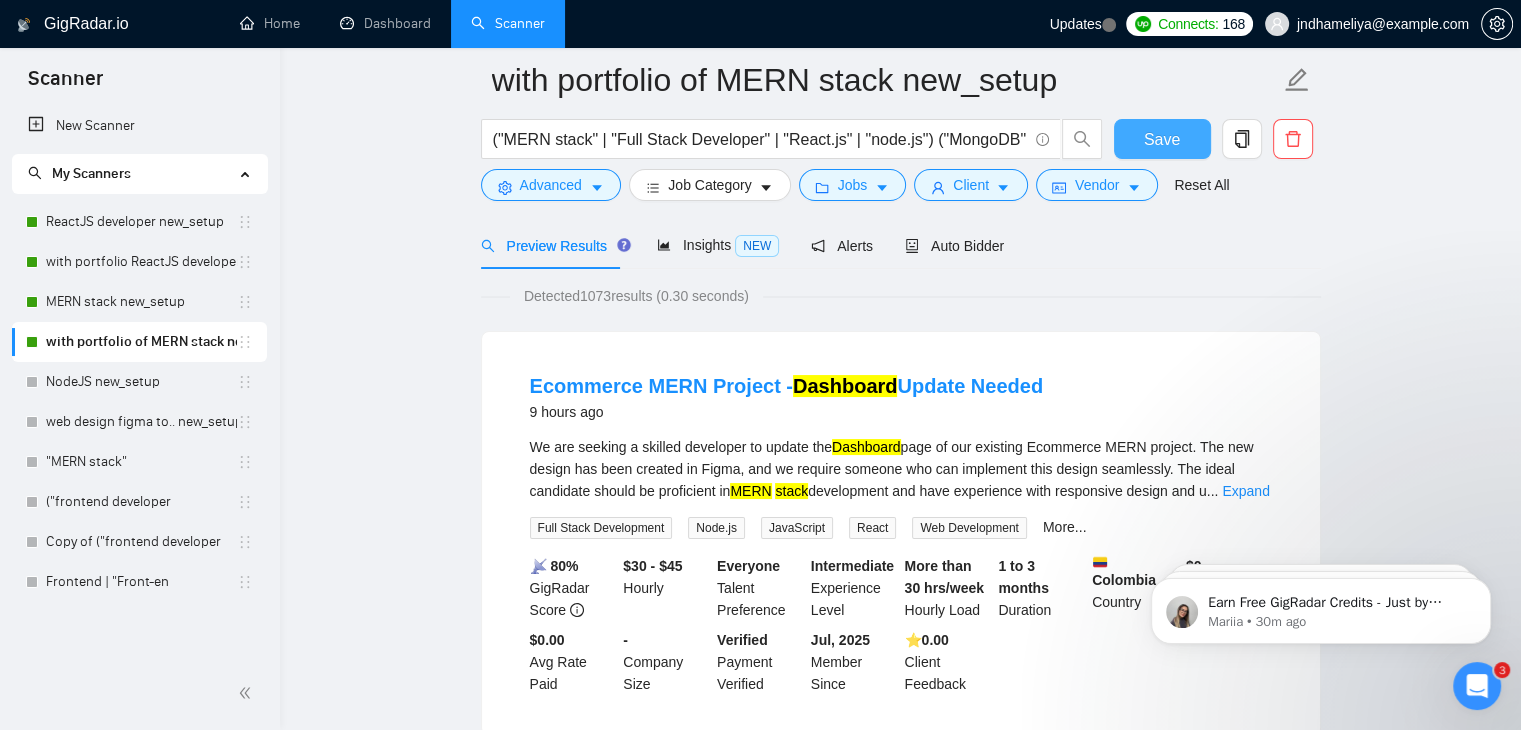 click on "Save" at bounding box center [1162, 139] 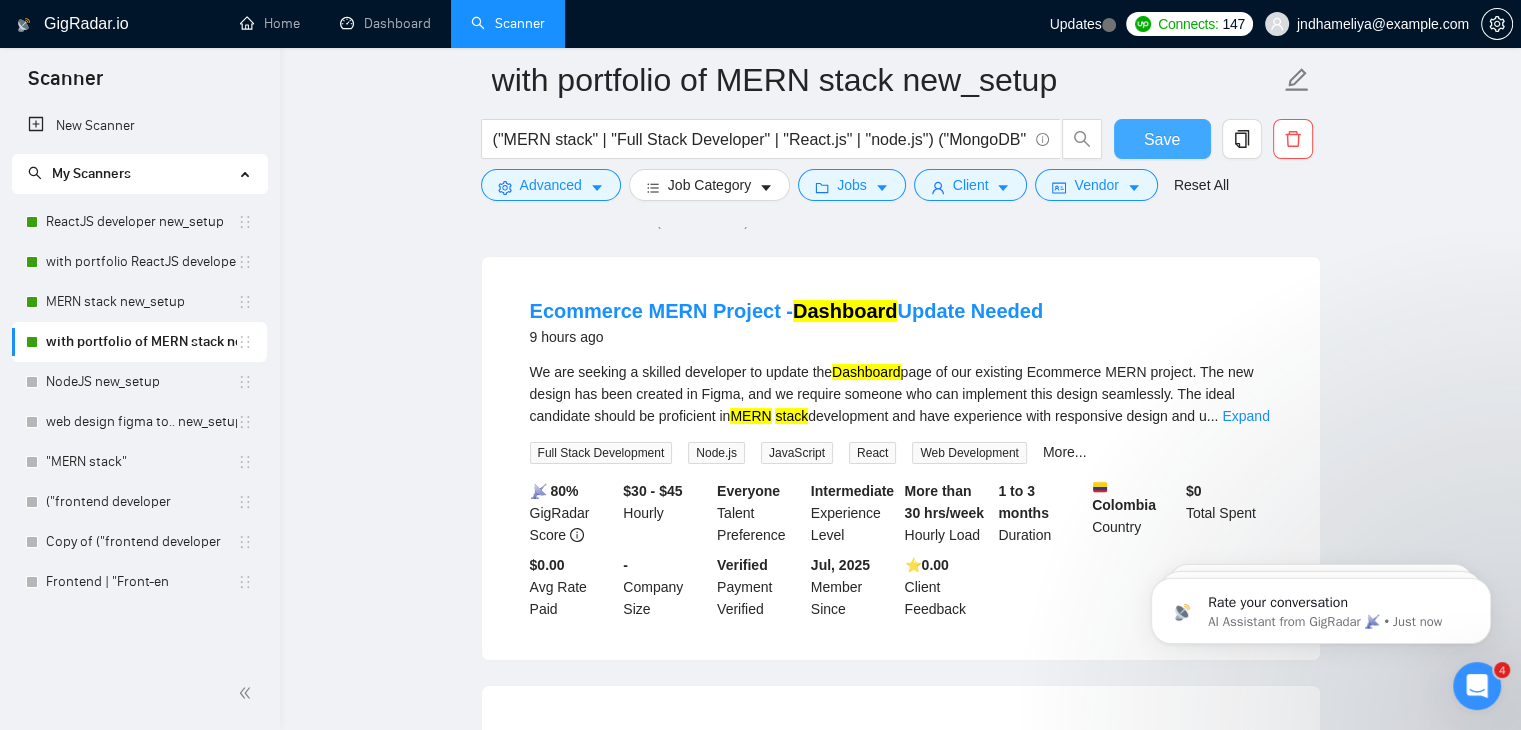 scroll, scrollTop: 164, scrollLeft: 0, axis: vertical 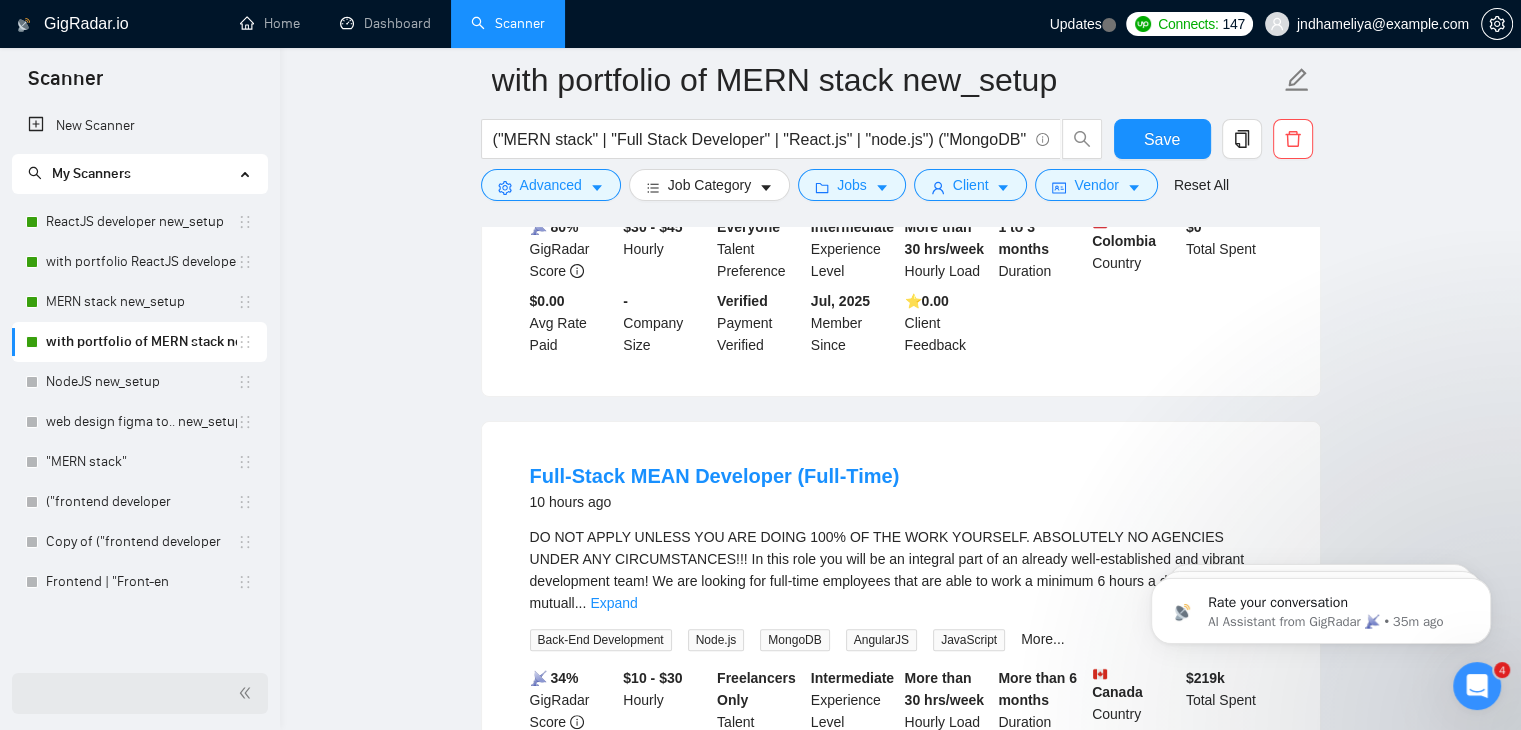 click at bounding box center (140, 693) 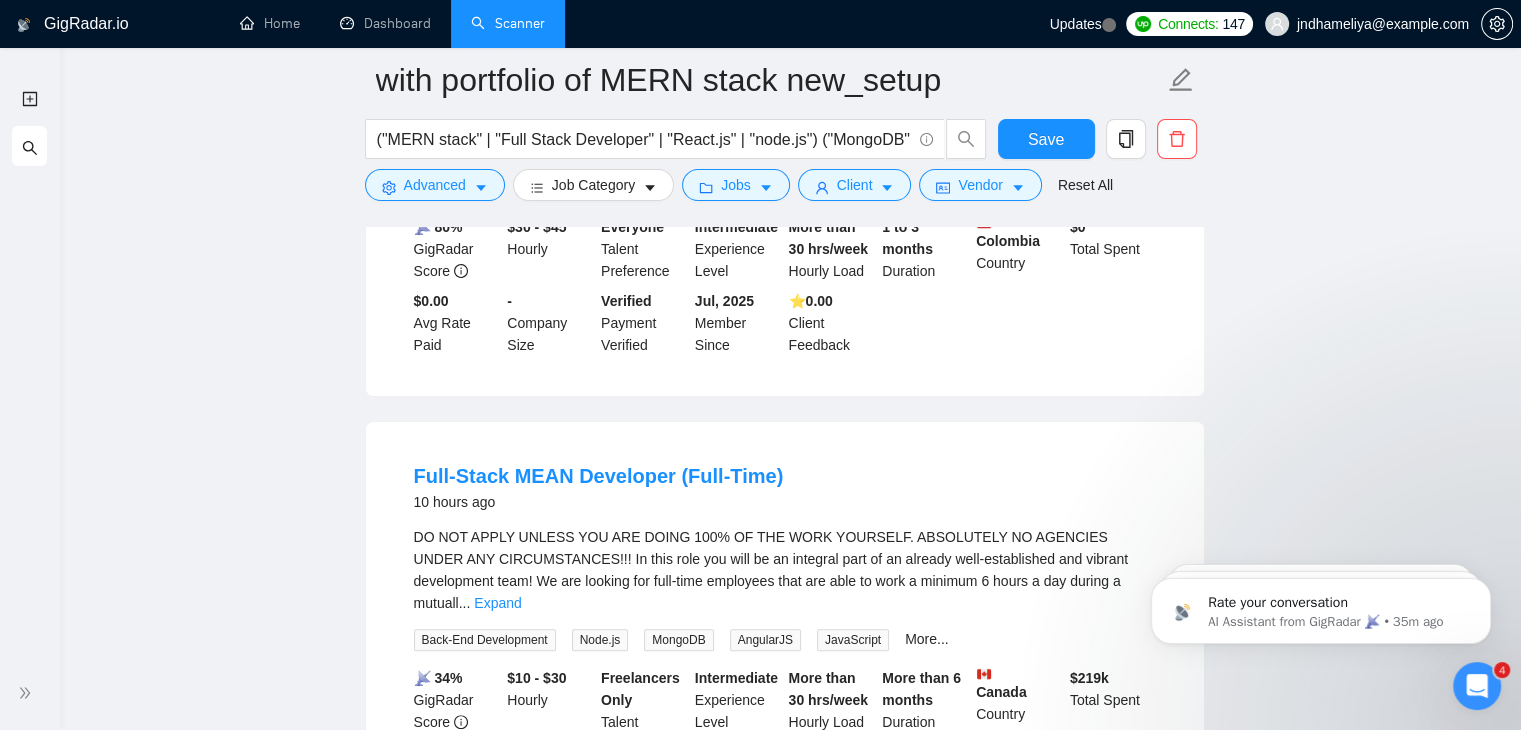 click on "GigRadar.io" at bounding box center [86, 24] 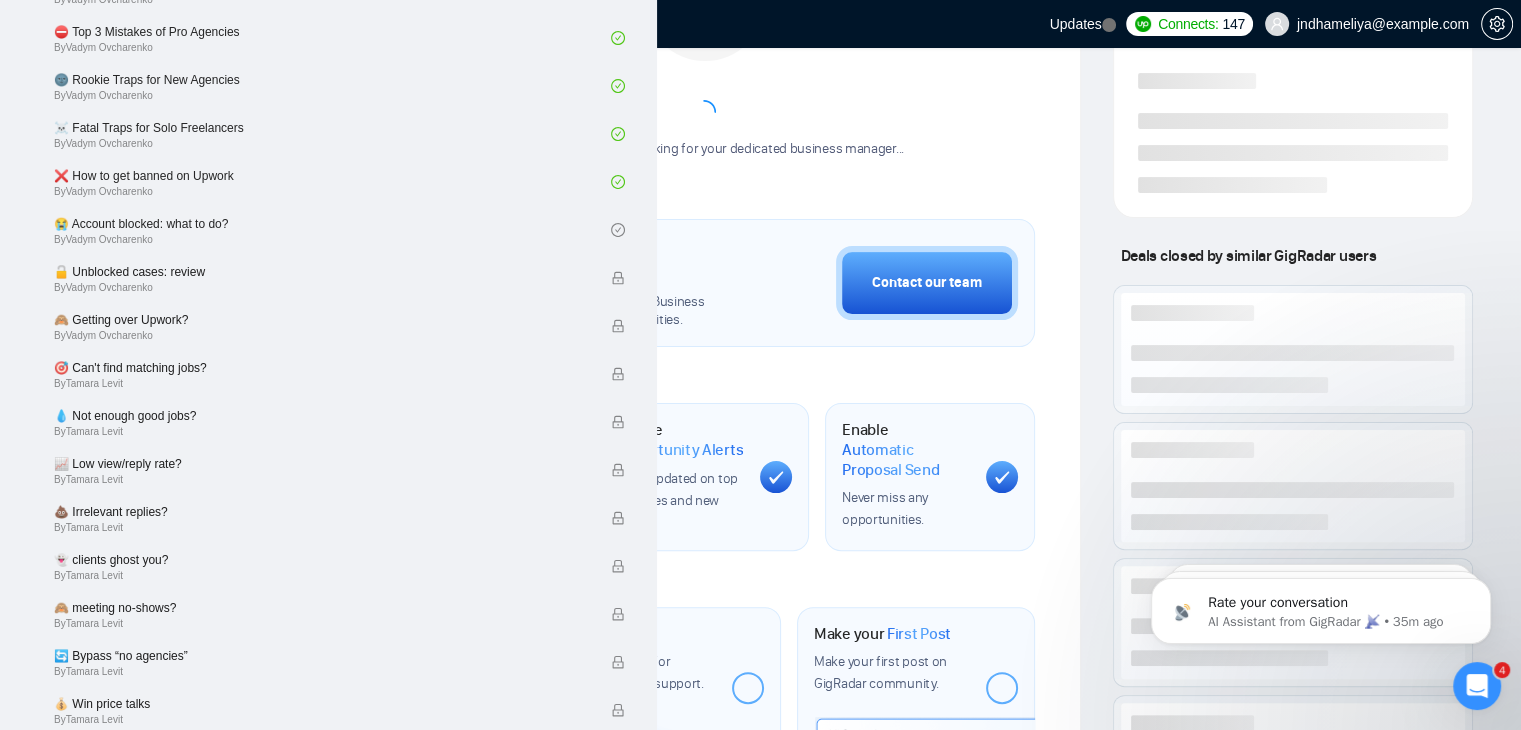 scroll, scrollTop: 0, scrollLeft: 0, axis: both 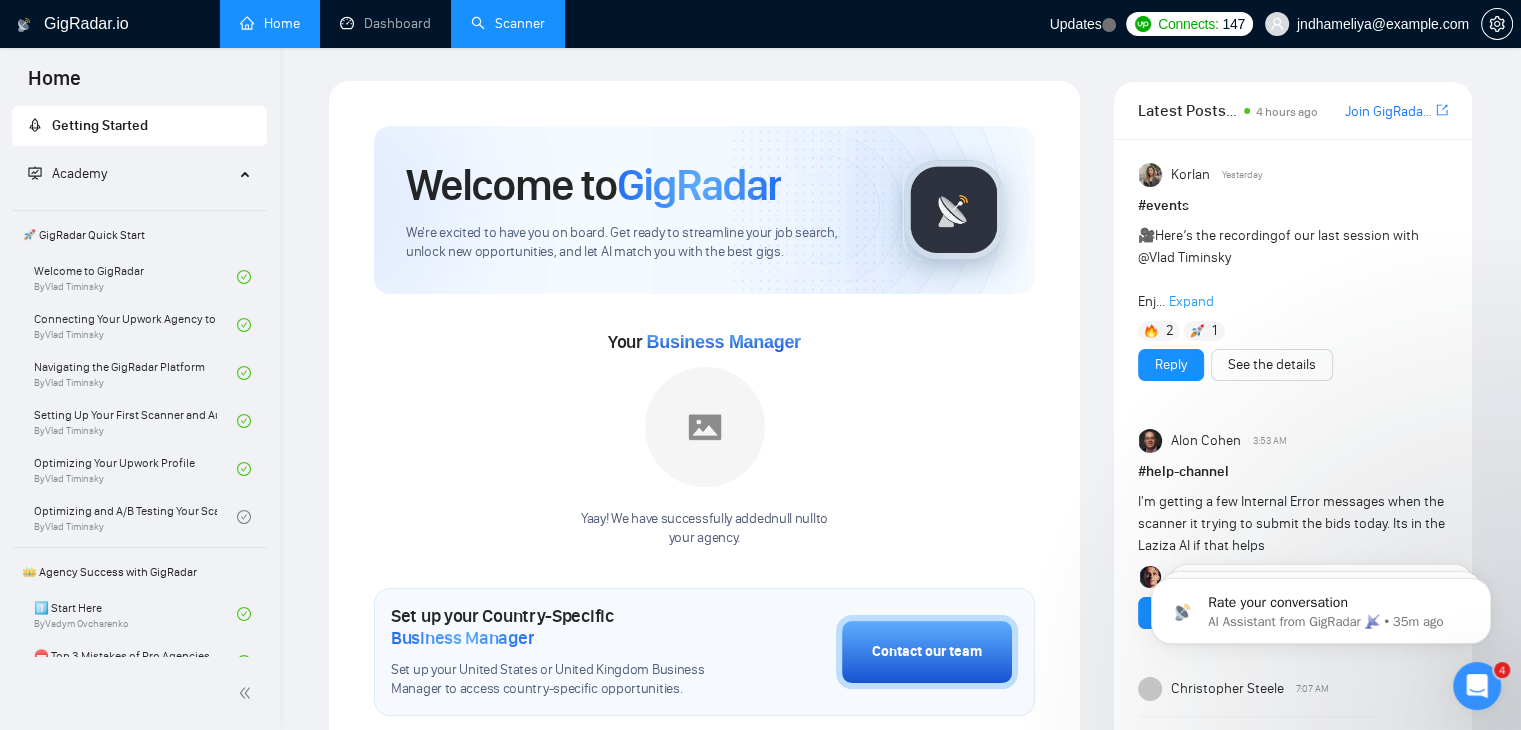 click on "Scanner" at bounding box center (508, 23) 